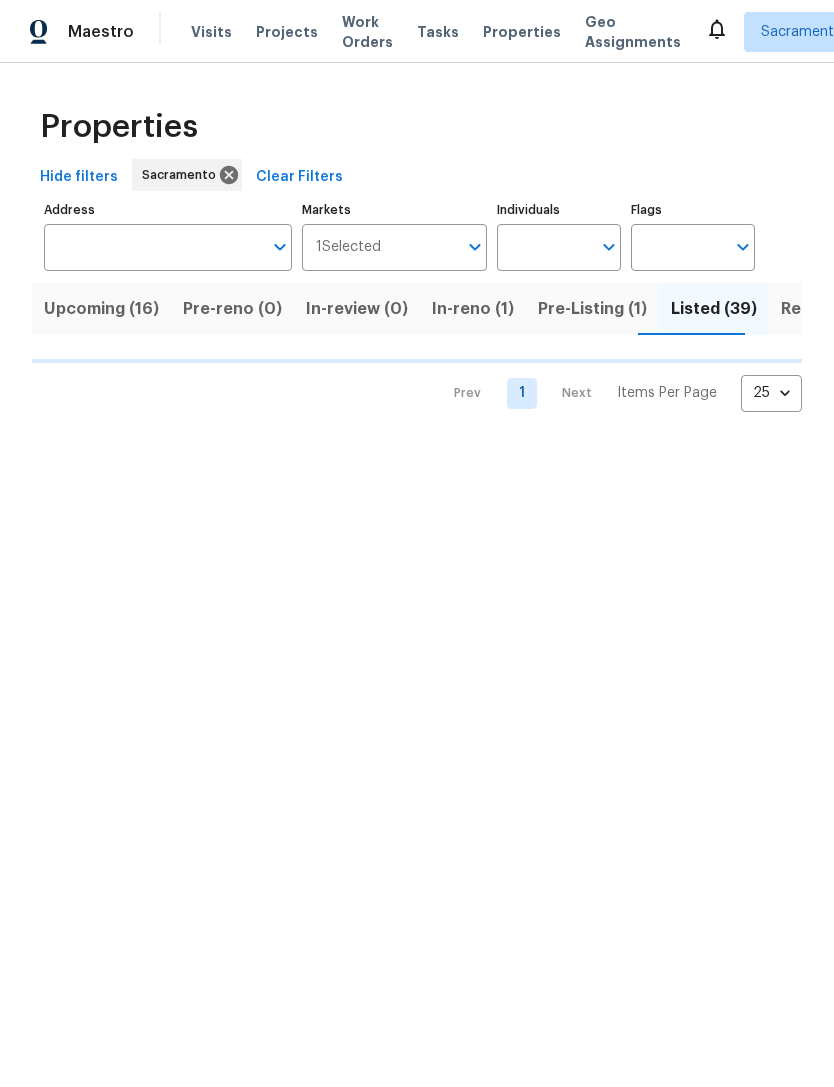 scroll, scrollTop: 0, scrollLeft: 0, axis: both 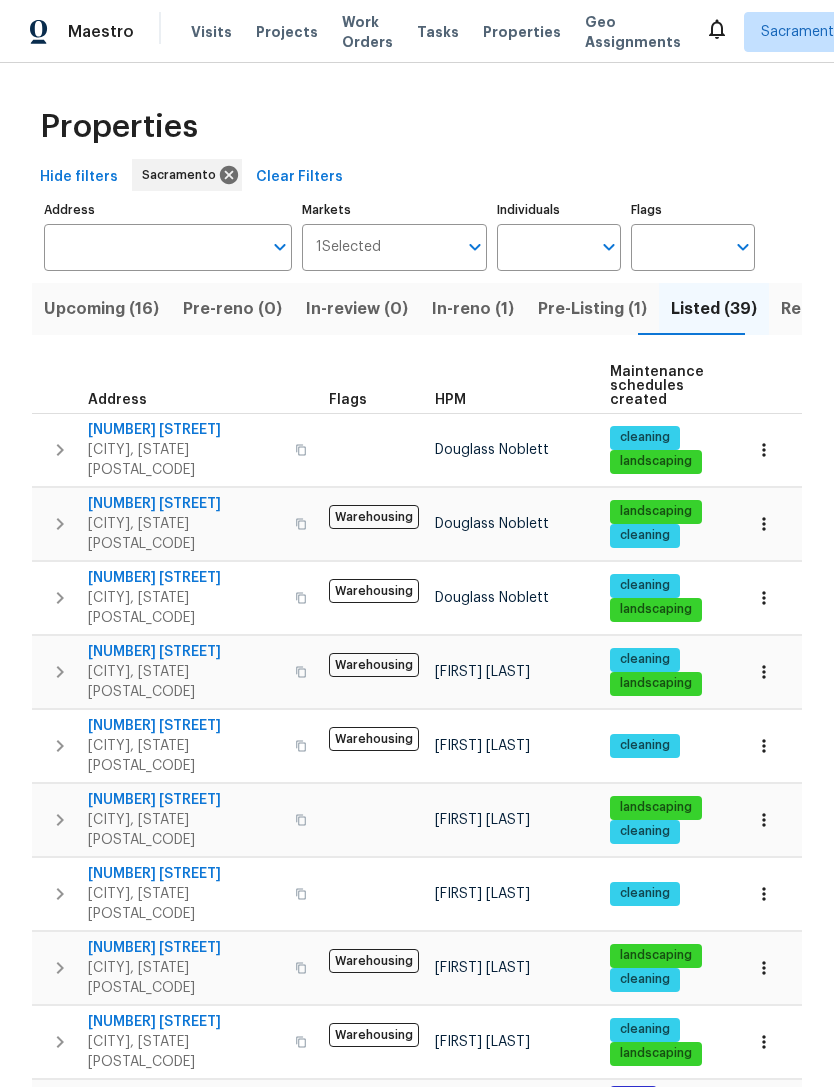 click on "Individuals" at bounding box center [544, 247] 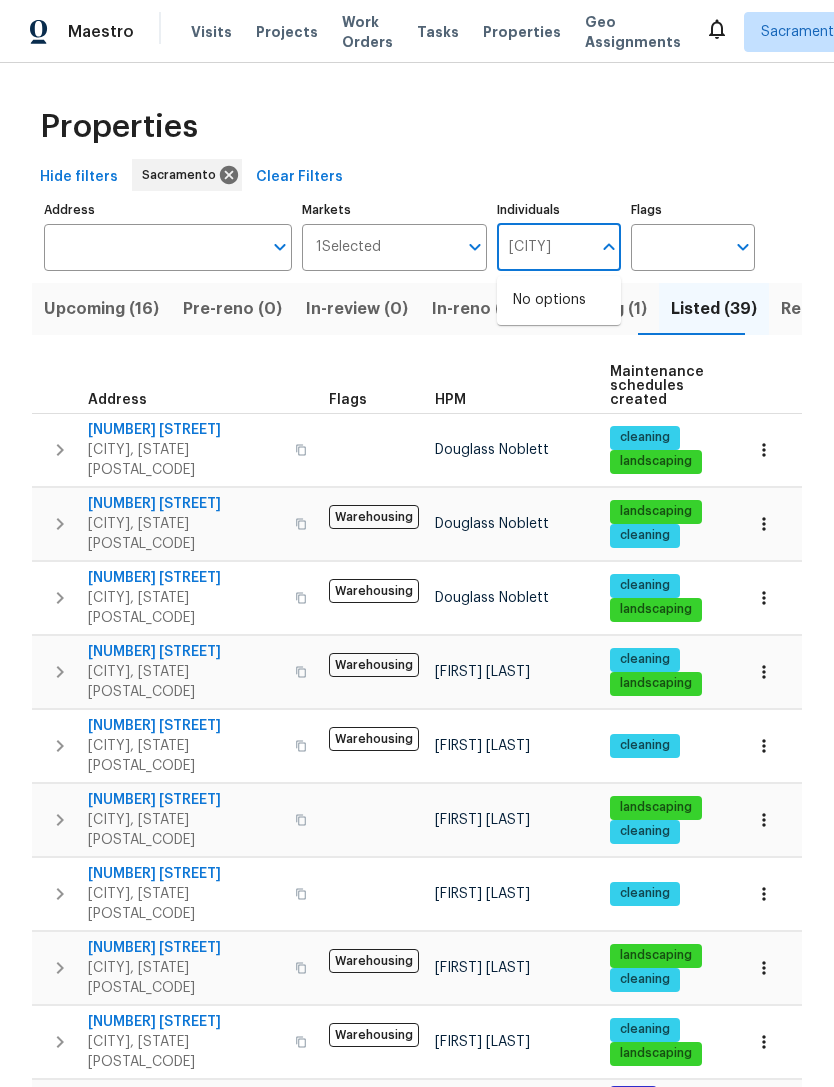 type on "[CITY]" 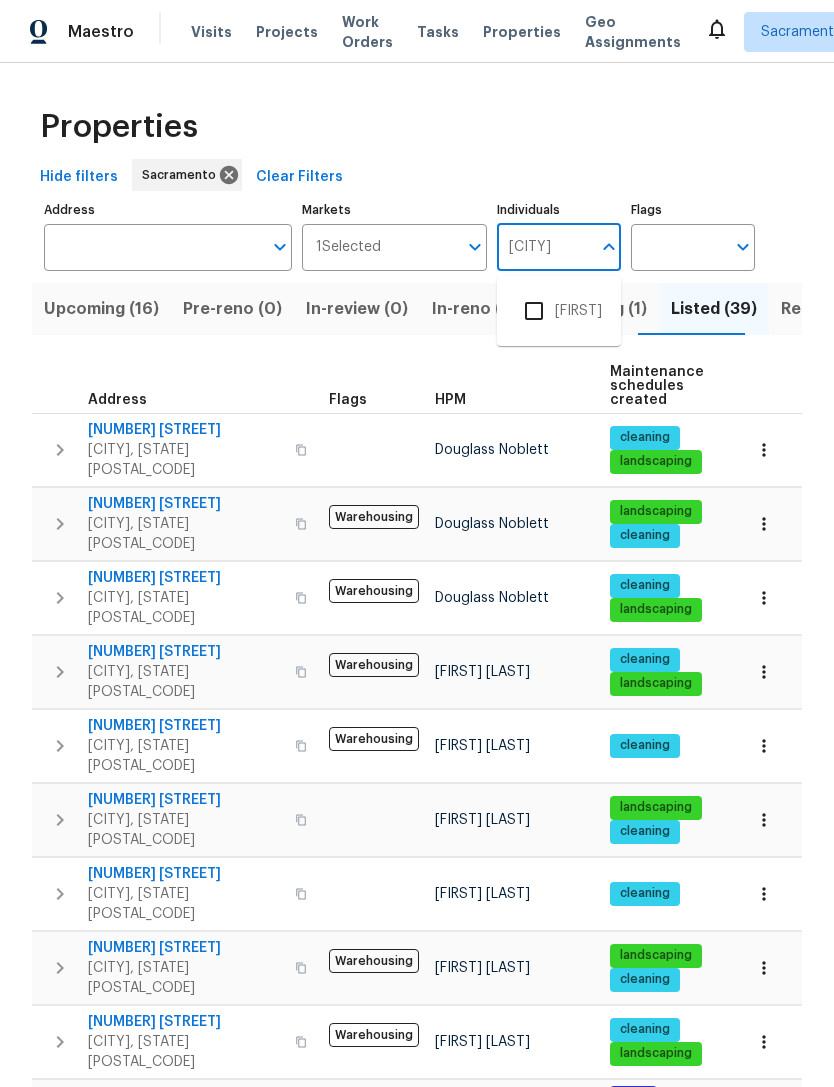 click on "[FIRST] [LAST]" at bounding box center (559, 311) 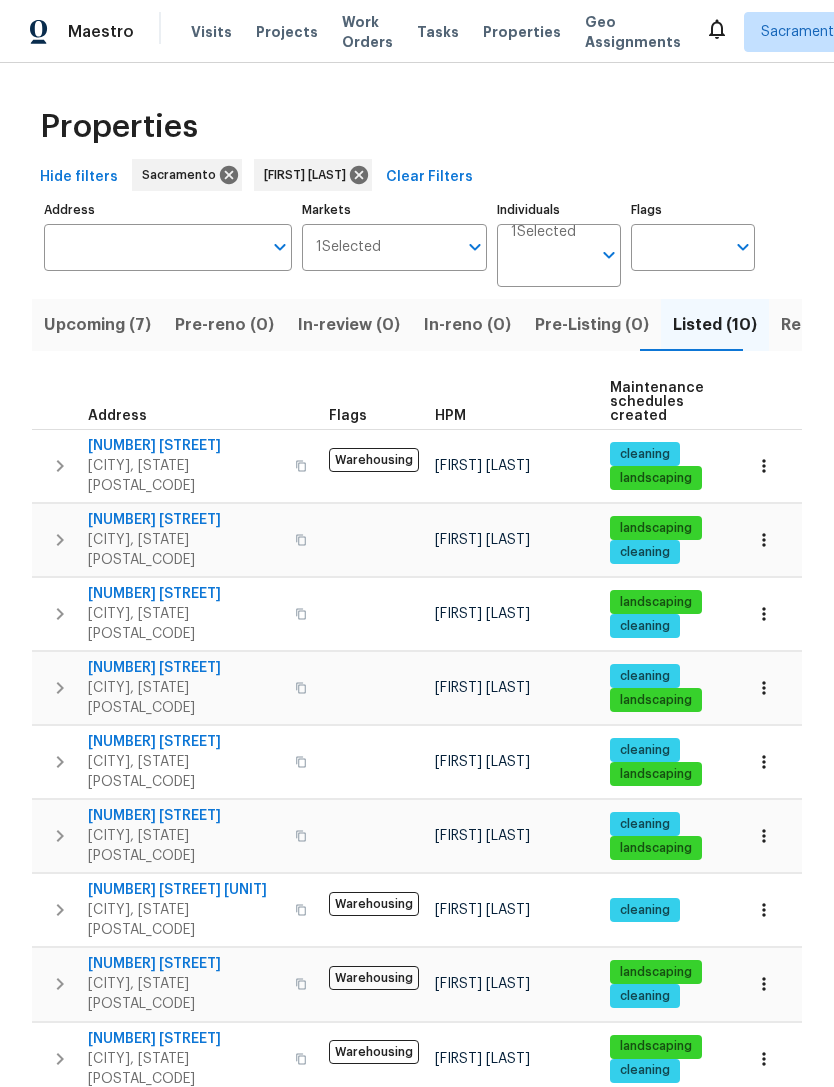 click on "[CITY], [STATE] [POSTAL_CODE]" at bounding box center [185, 994] 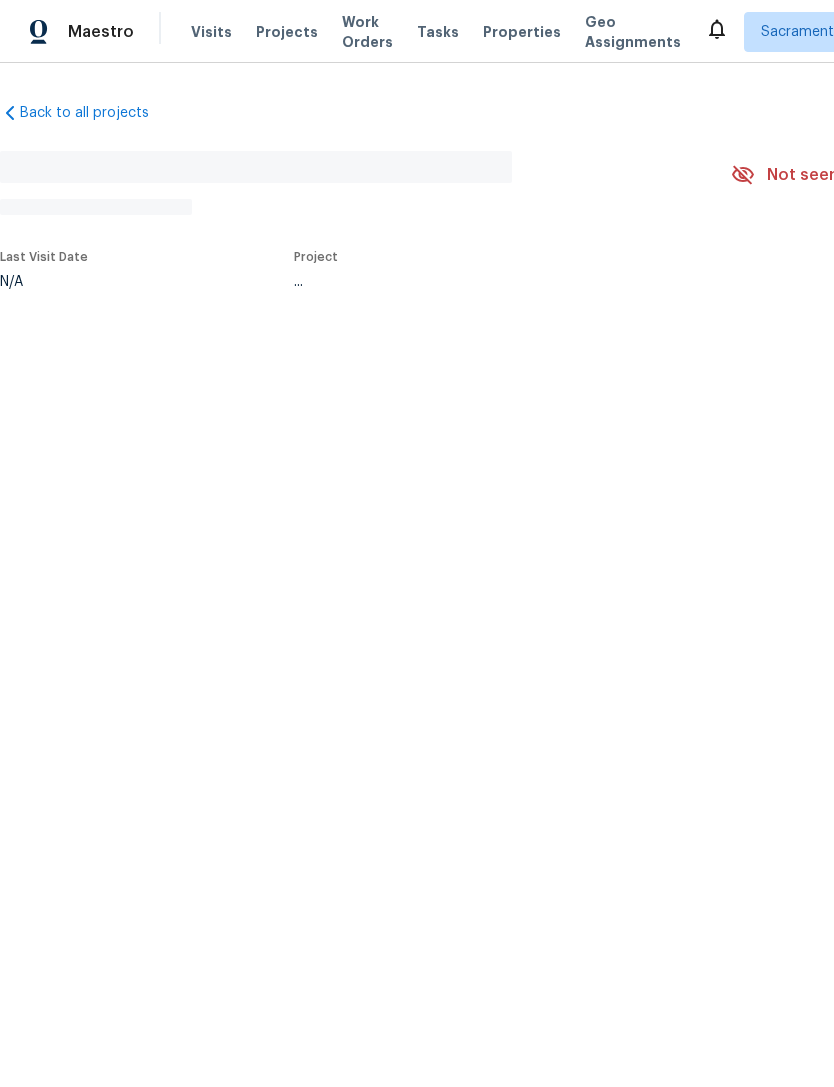 scroll, scrollTop: 0, scrollLeft: 0, axis: both 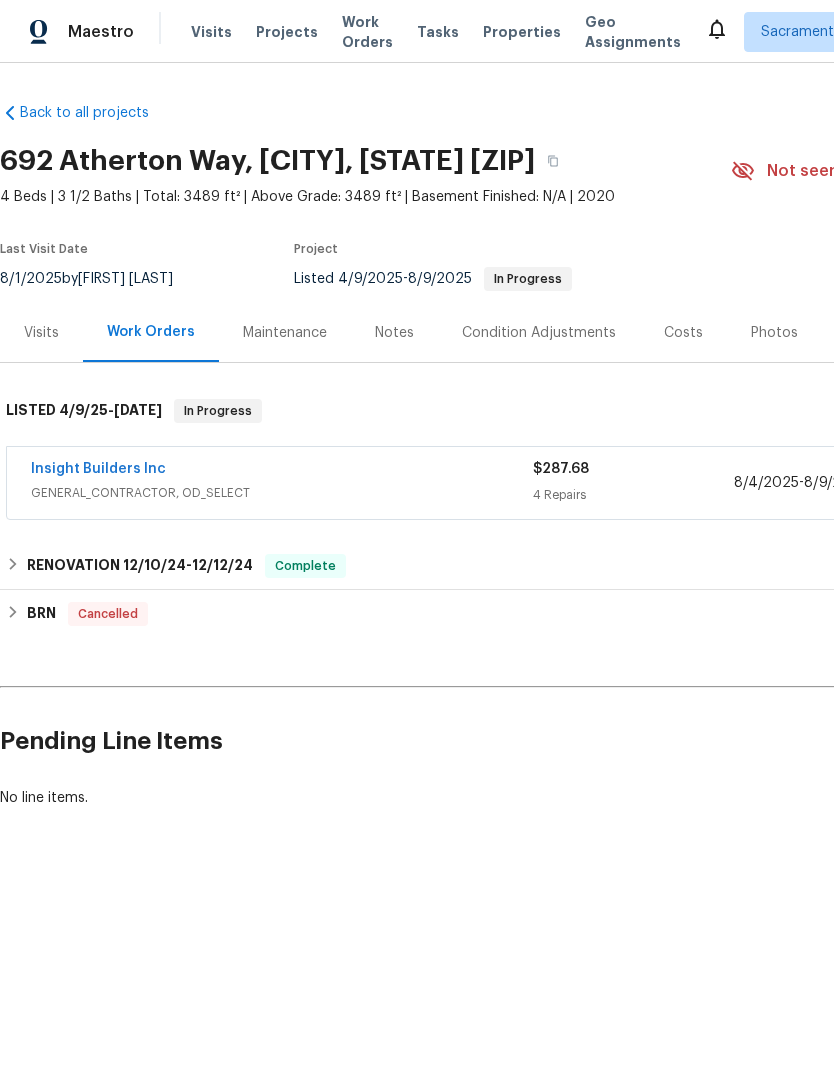 click on "GENERAL_CONTRACTOR, OD_SELECT" at bounding box center [282, 493] 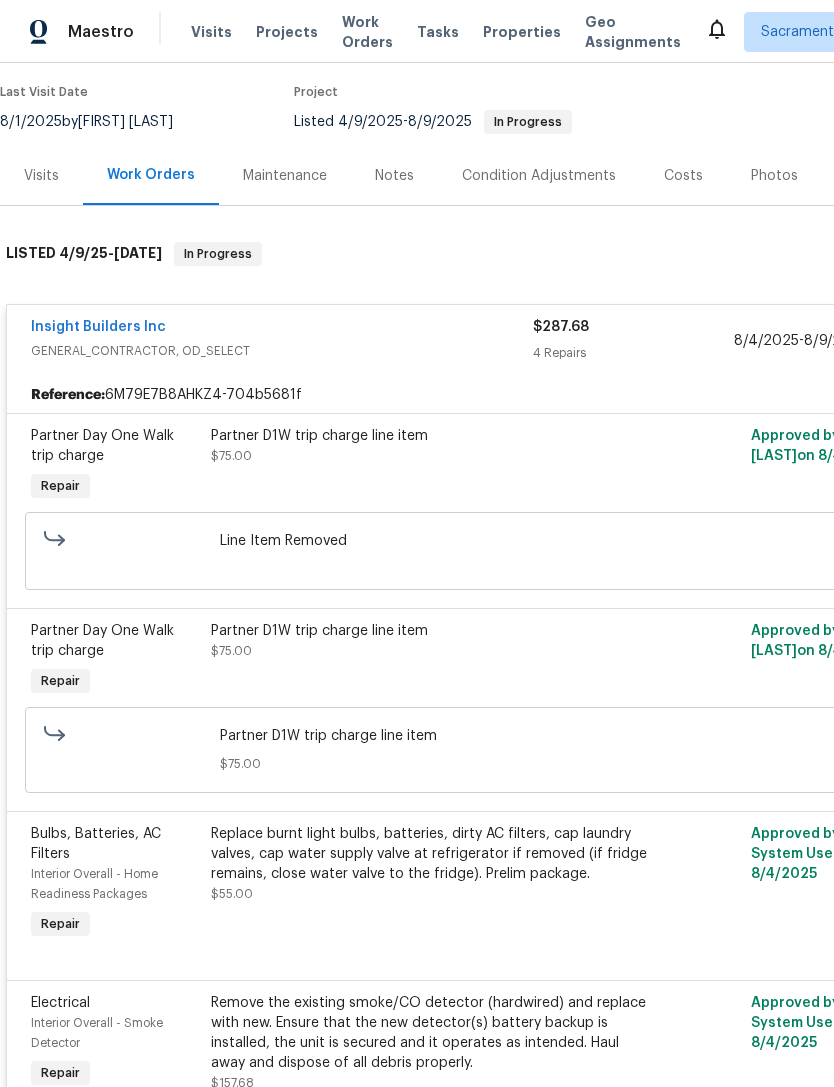 scroll, scrollTop: 160, scrollLeft: 0, axis: vertical 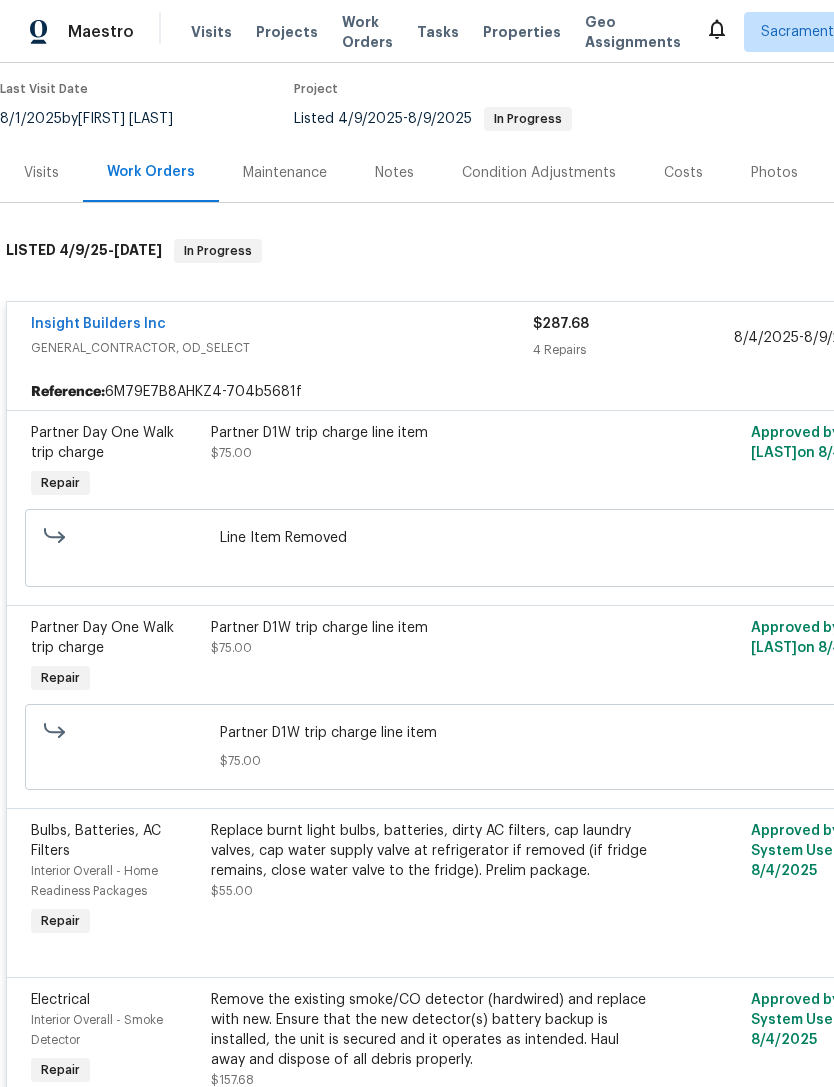 click on "Insight Builders Inc" at bounding box center [98, 324] 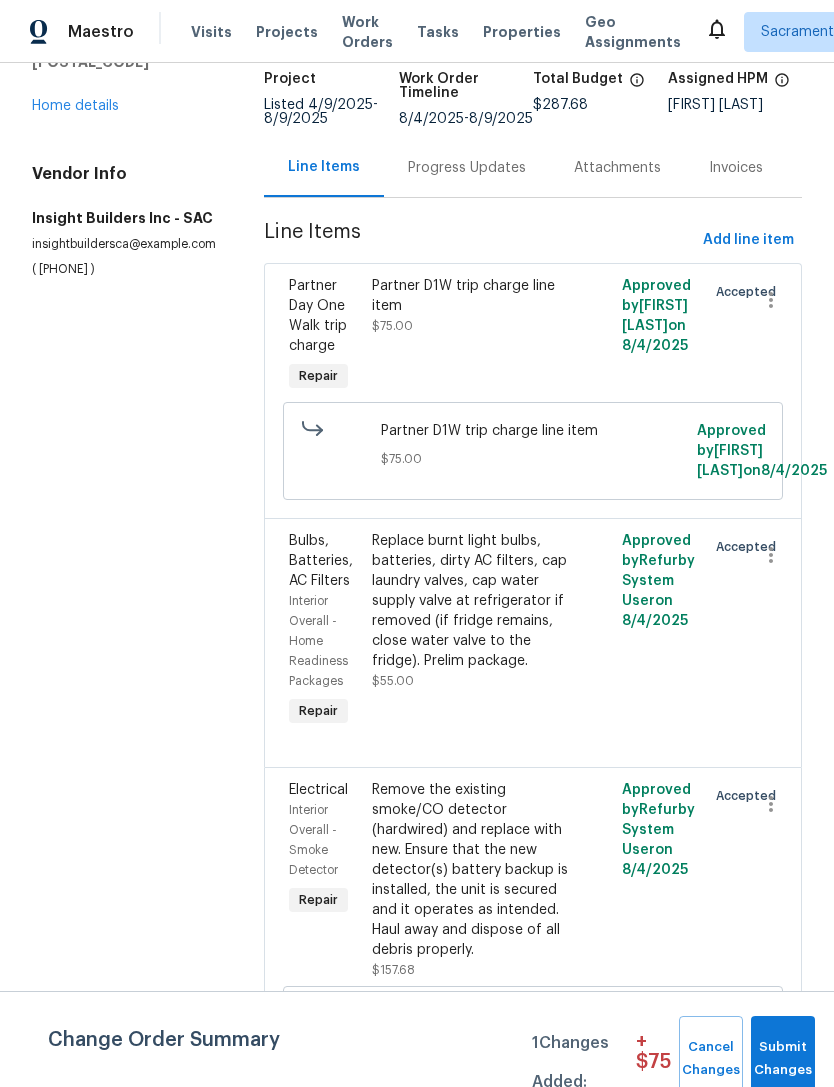 scroll, scrollTop: 93, scrollLeft: 0, axis: vertical 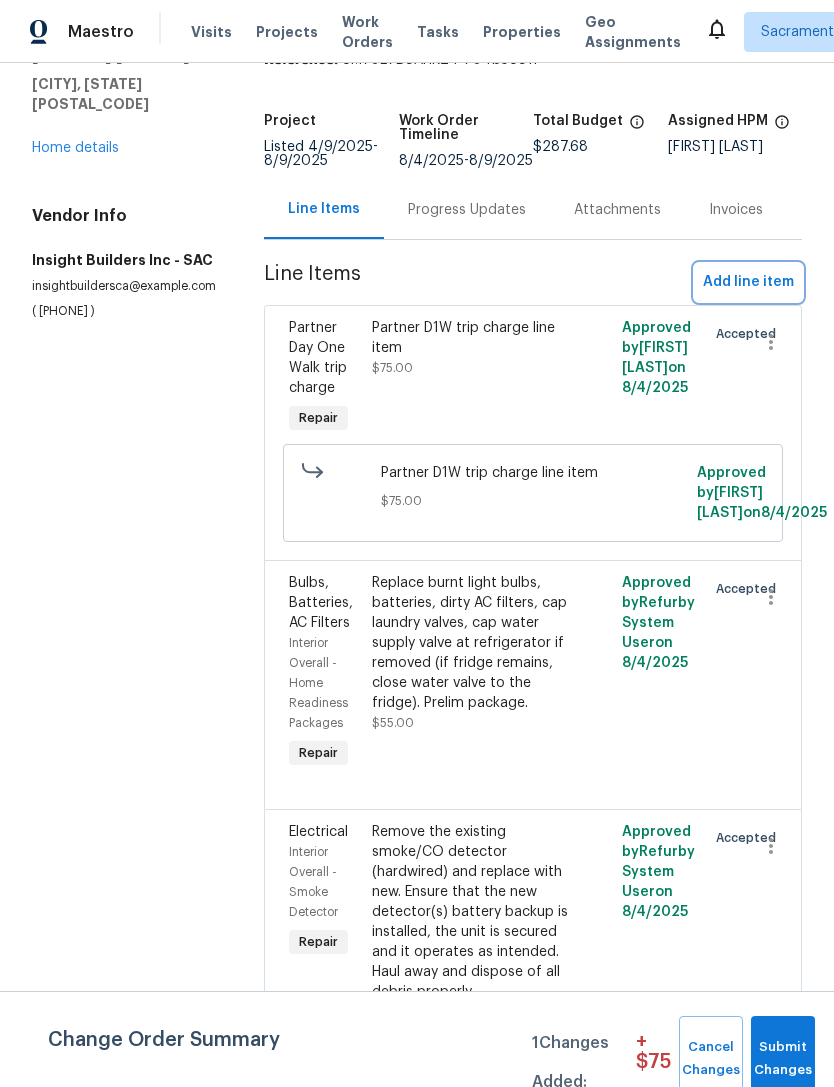 click on "Add line item" at bounding box center (748, 282) 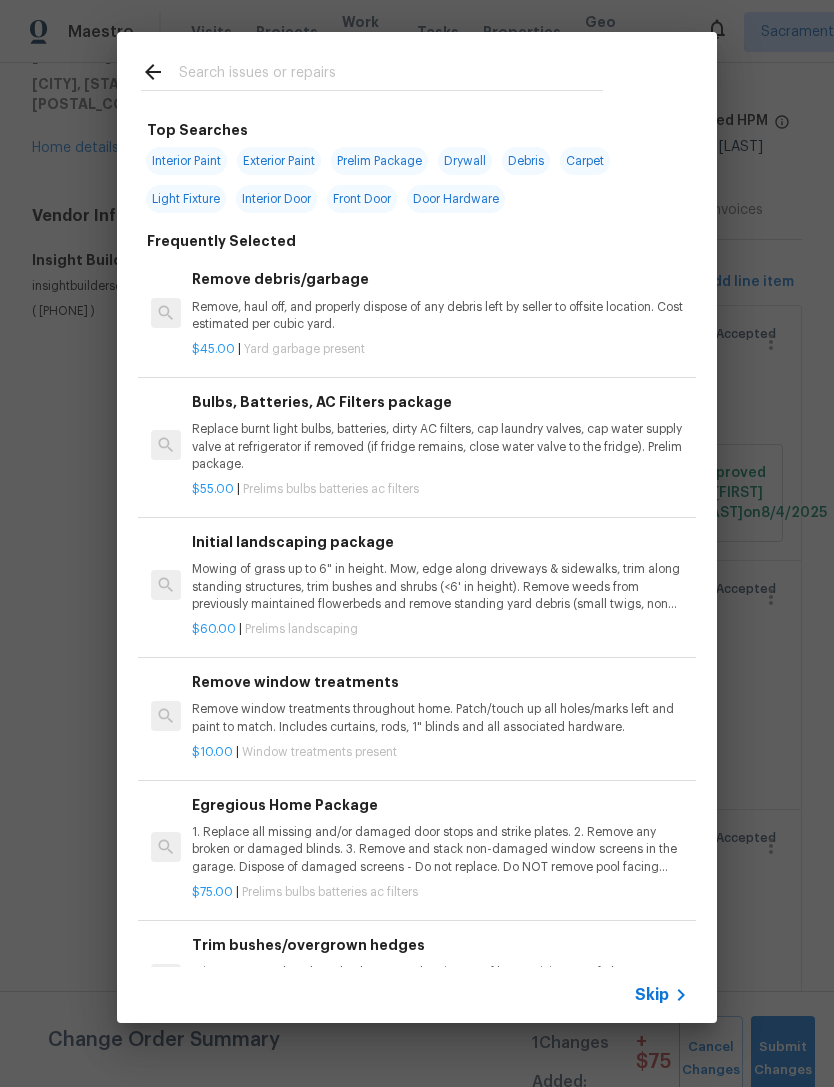 click at bounding box center (391, 75) 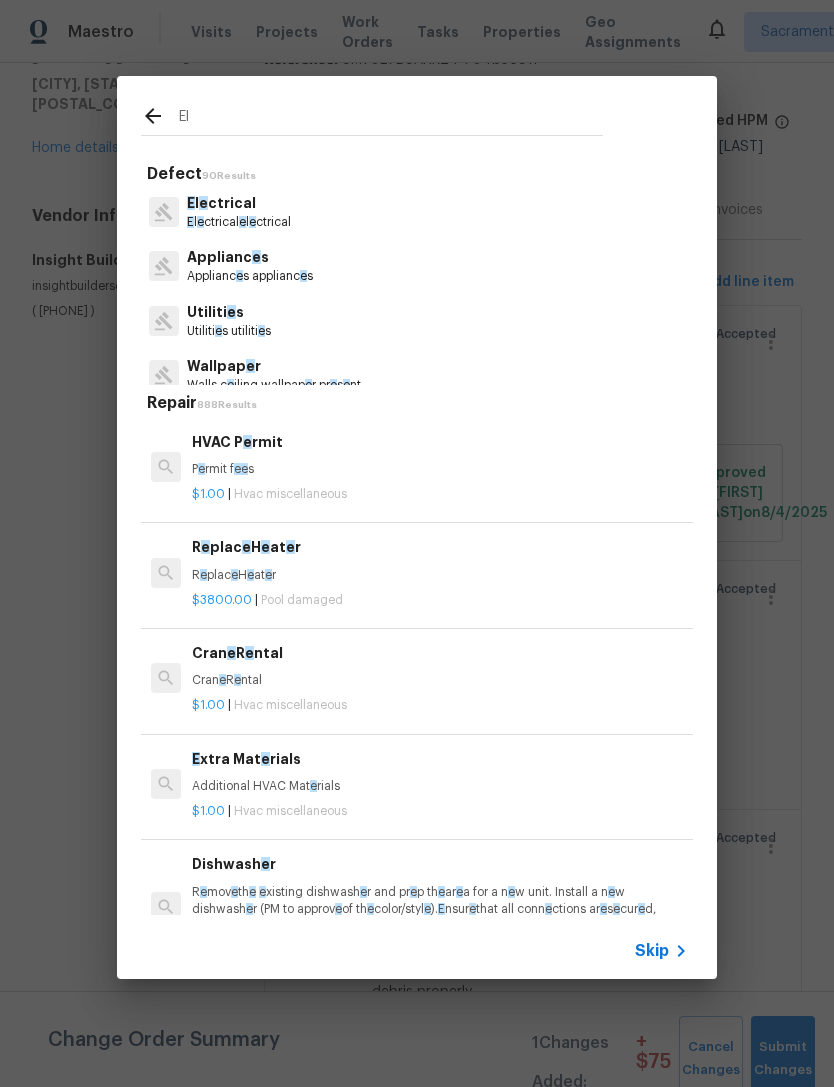 type on "Ele" 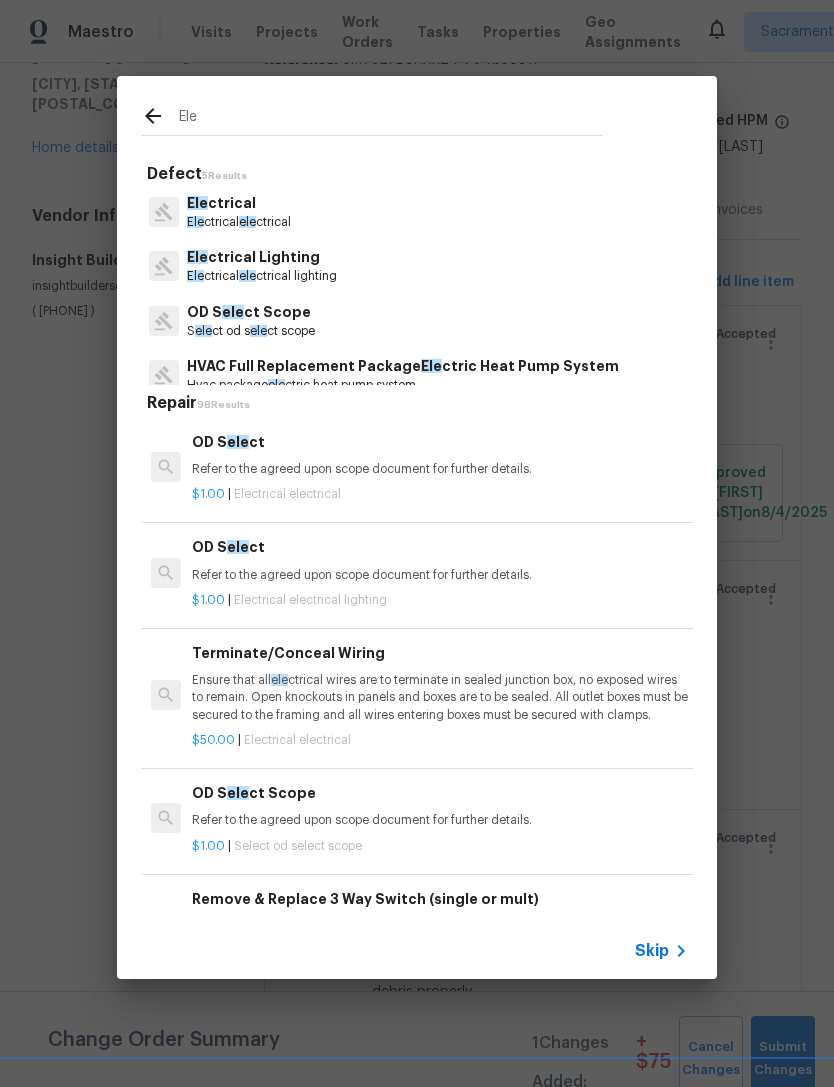 click on "ele" at bounding box center [247, 222] 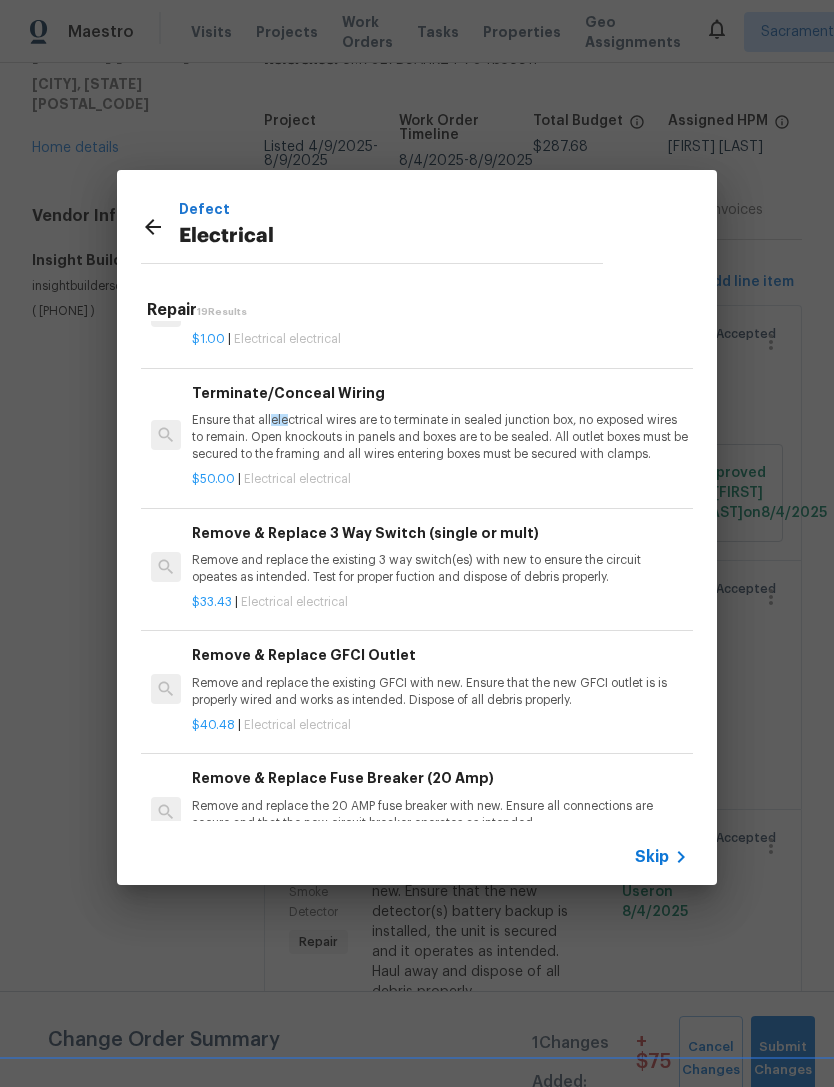 scroll, scrollTop: 61, scrollLeft: 0, axis: vertical 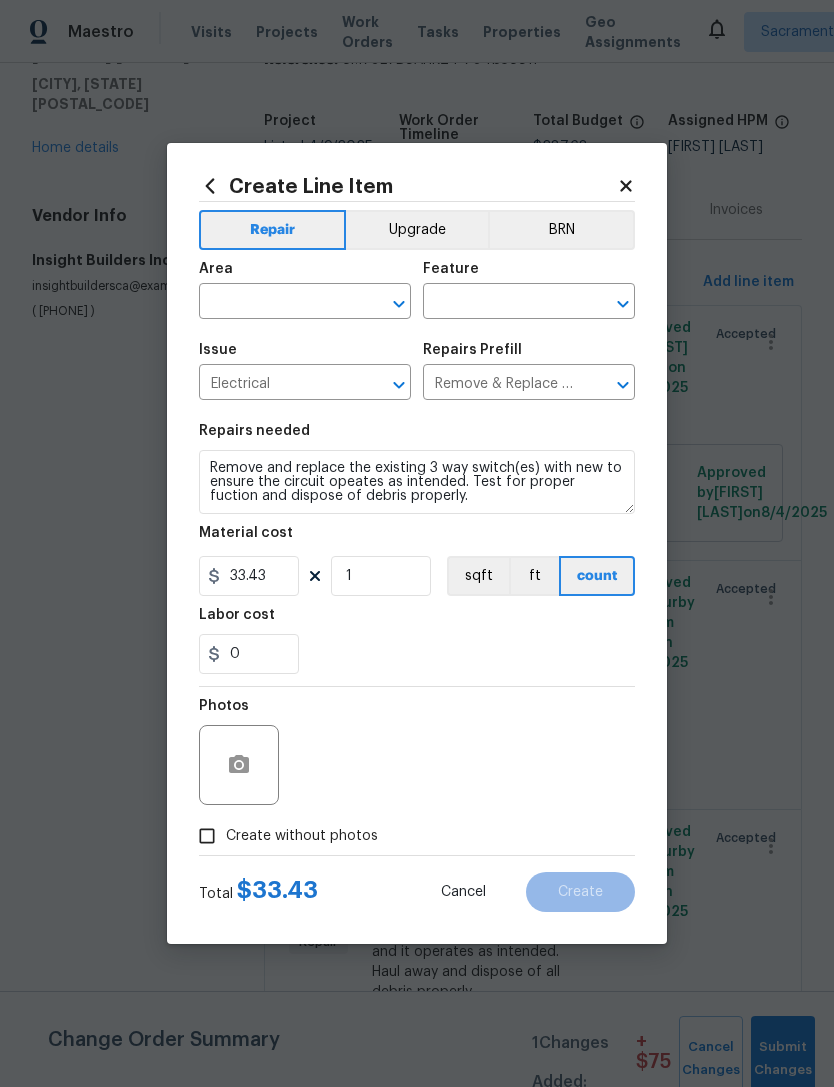 click at bounding box center [277, 303] 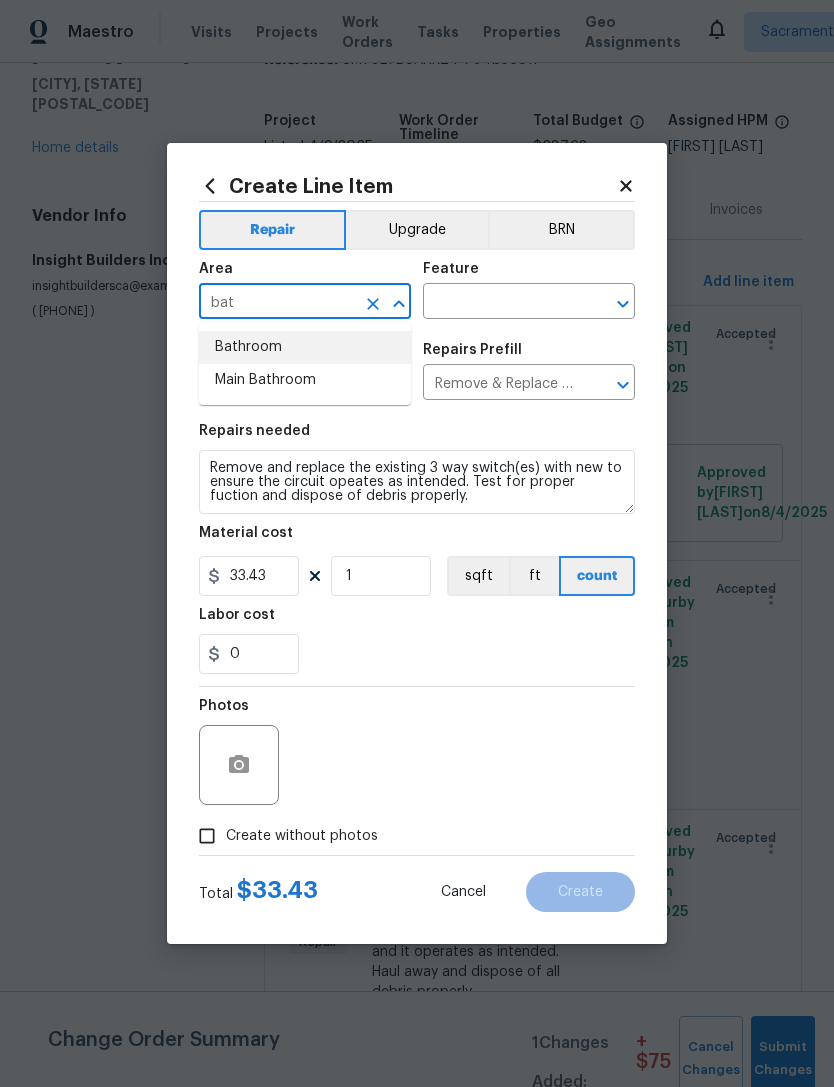 click on "Bathroom" at bounding box center (305, 347) 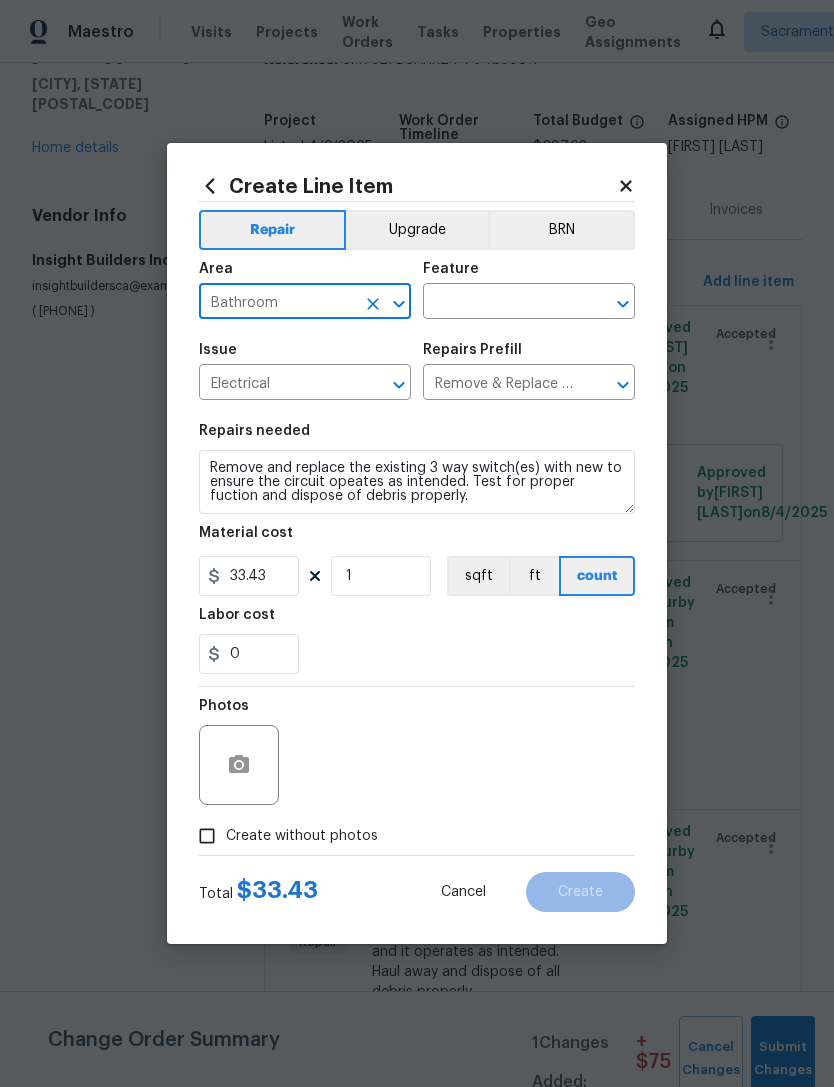 click on "Issue" at bounding box center [305, 356] 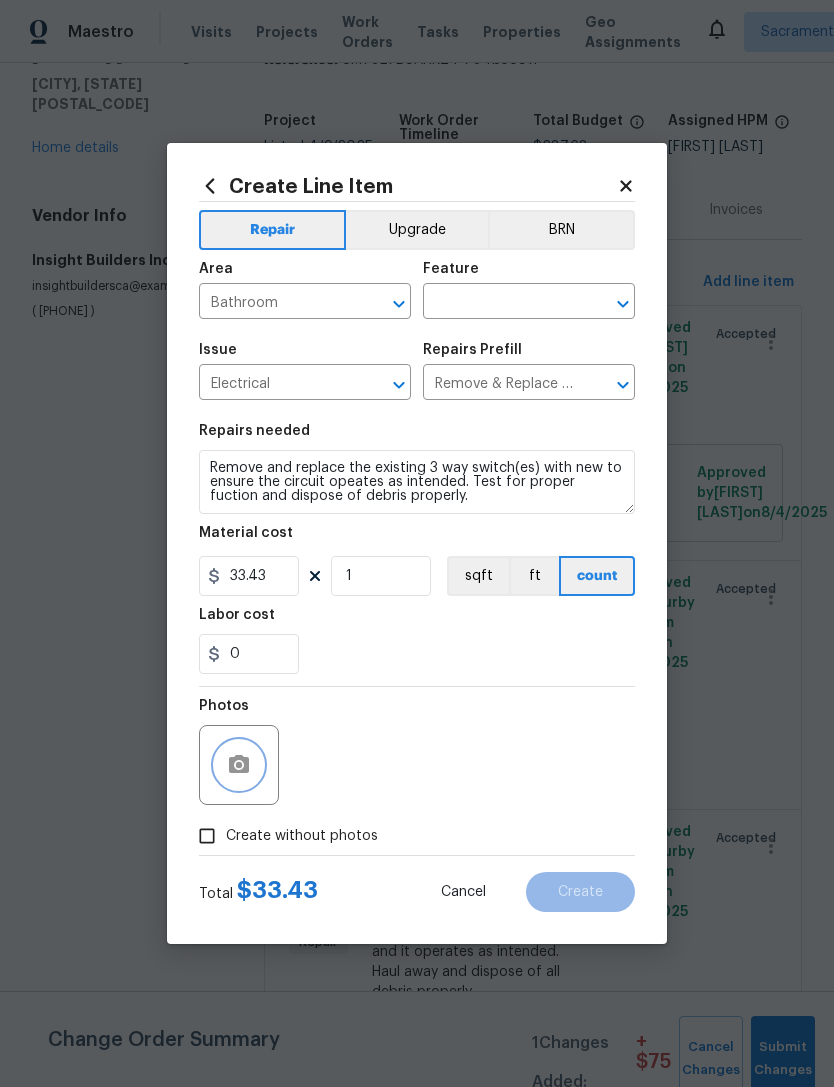 click at bounding box center [239, 765] 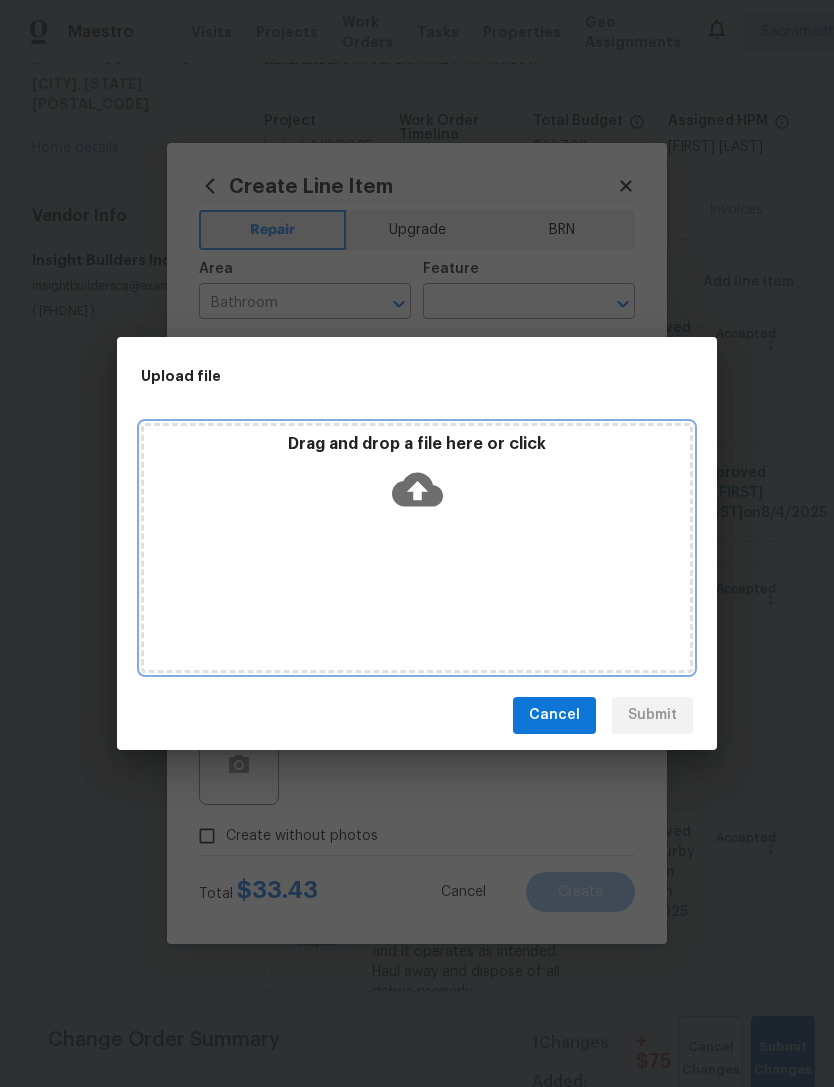 click 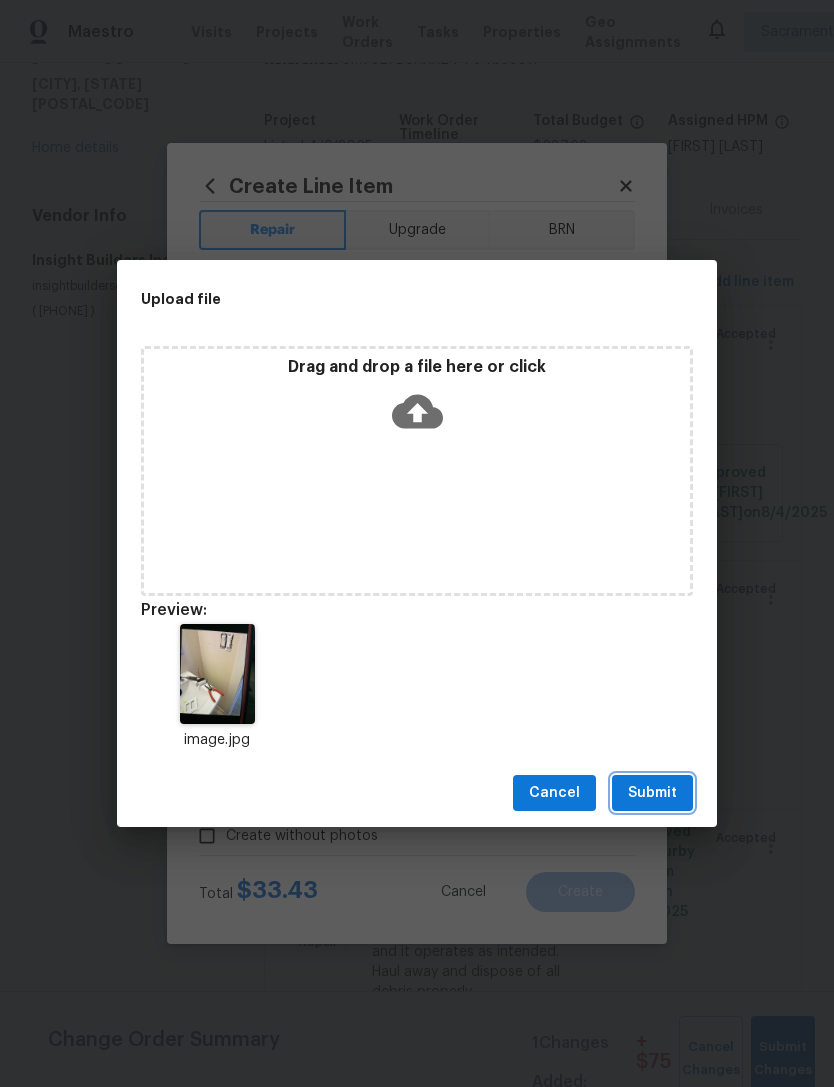 click on "Submit" at bounding box center [652, 793] 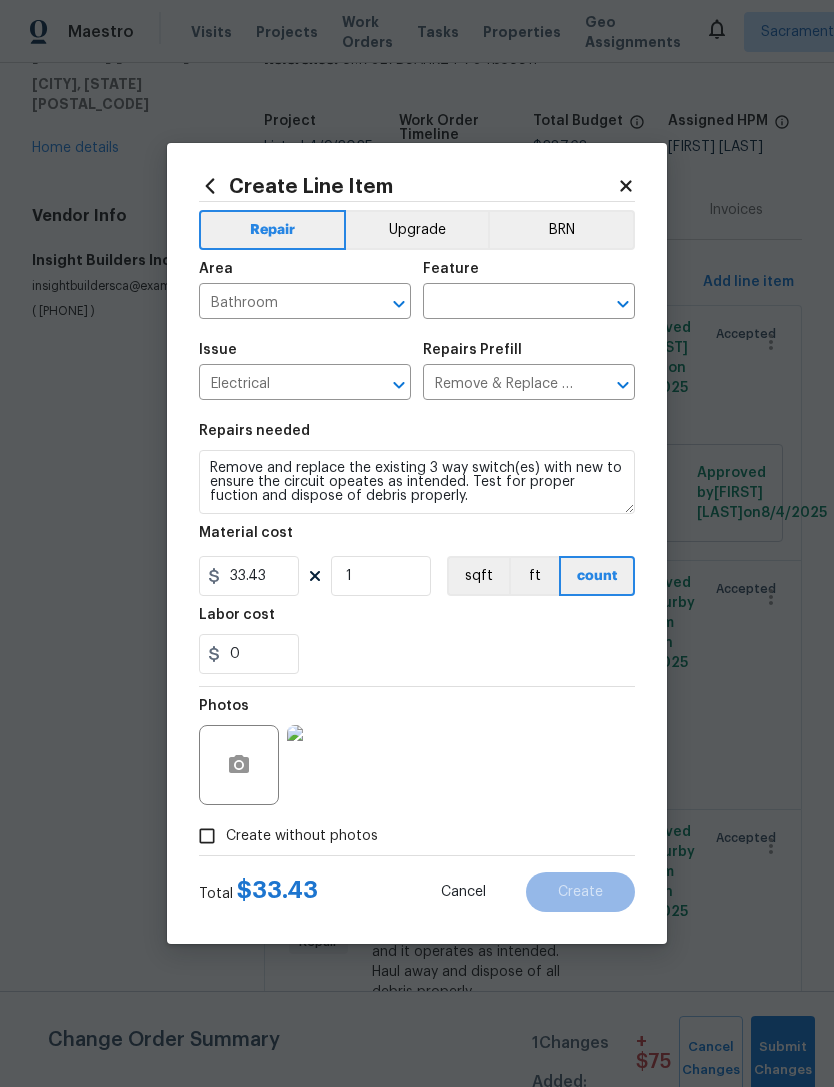 click on "Photos" at bounding box center (417, 752) 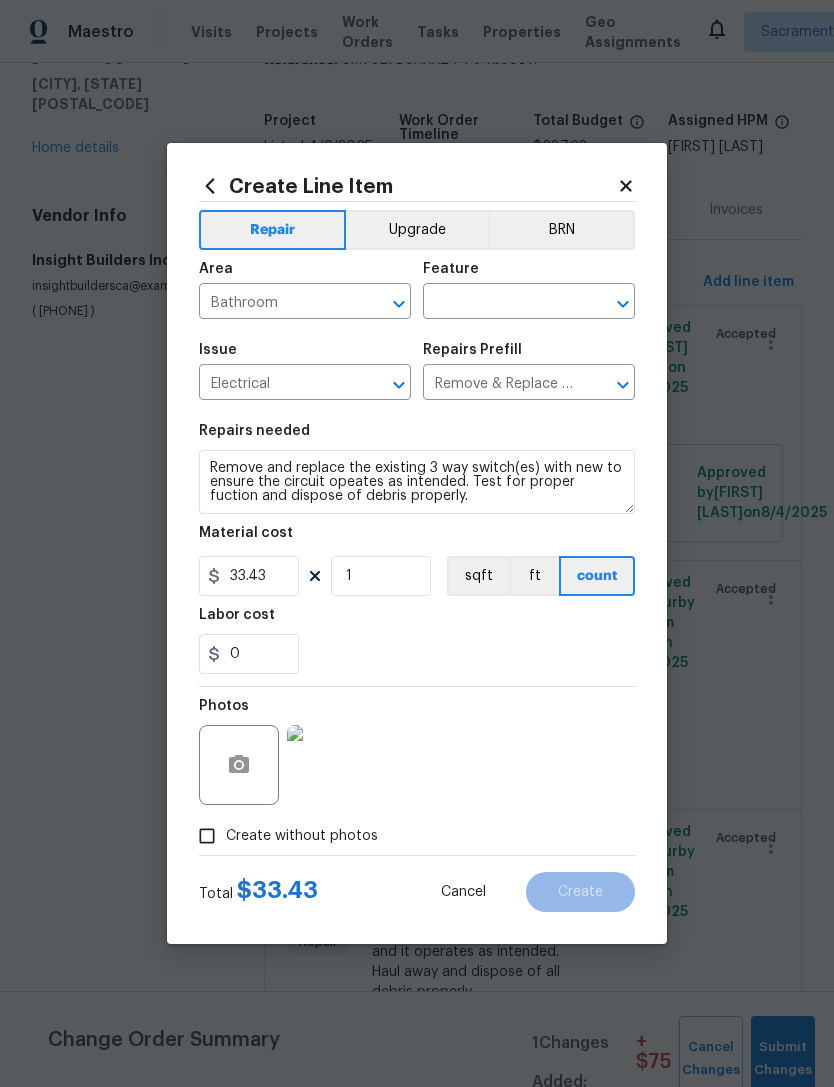 click at bounding box center (501, 303) 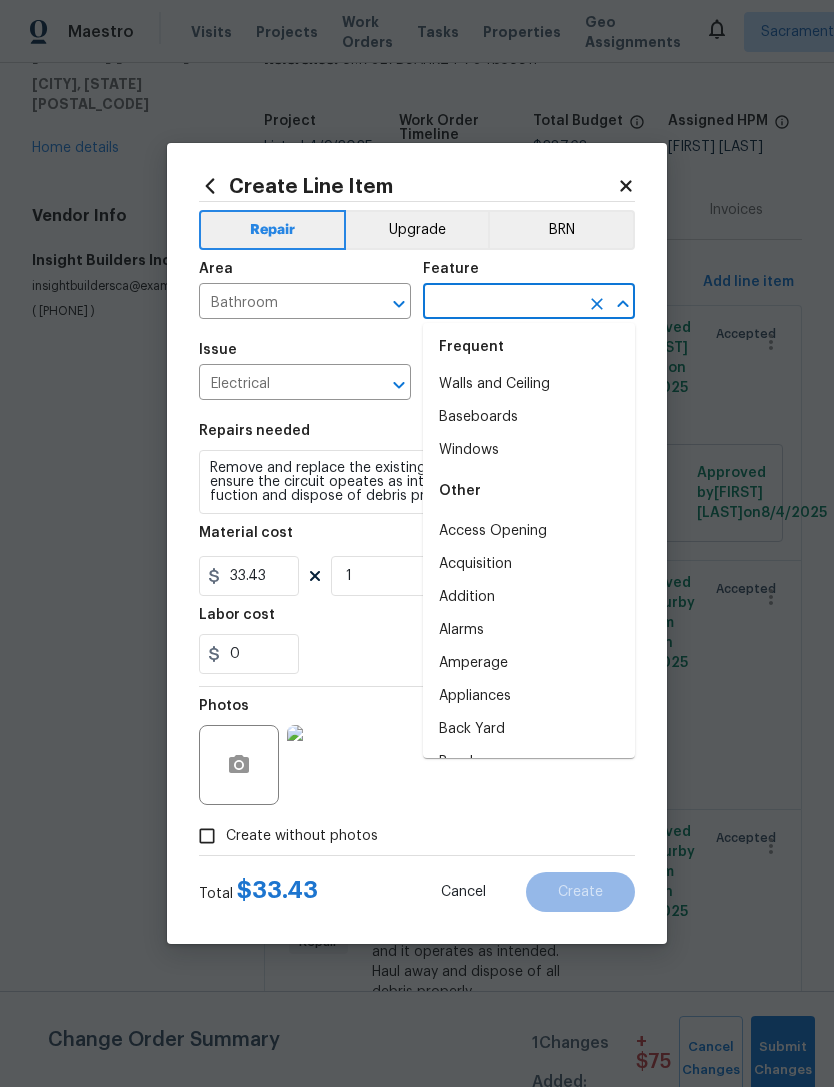 scroll, scrollTop: 91, scrollLeft: 0, axis: vertical 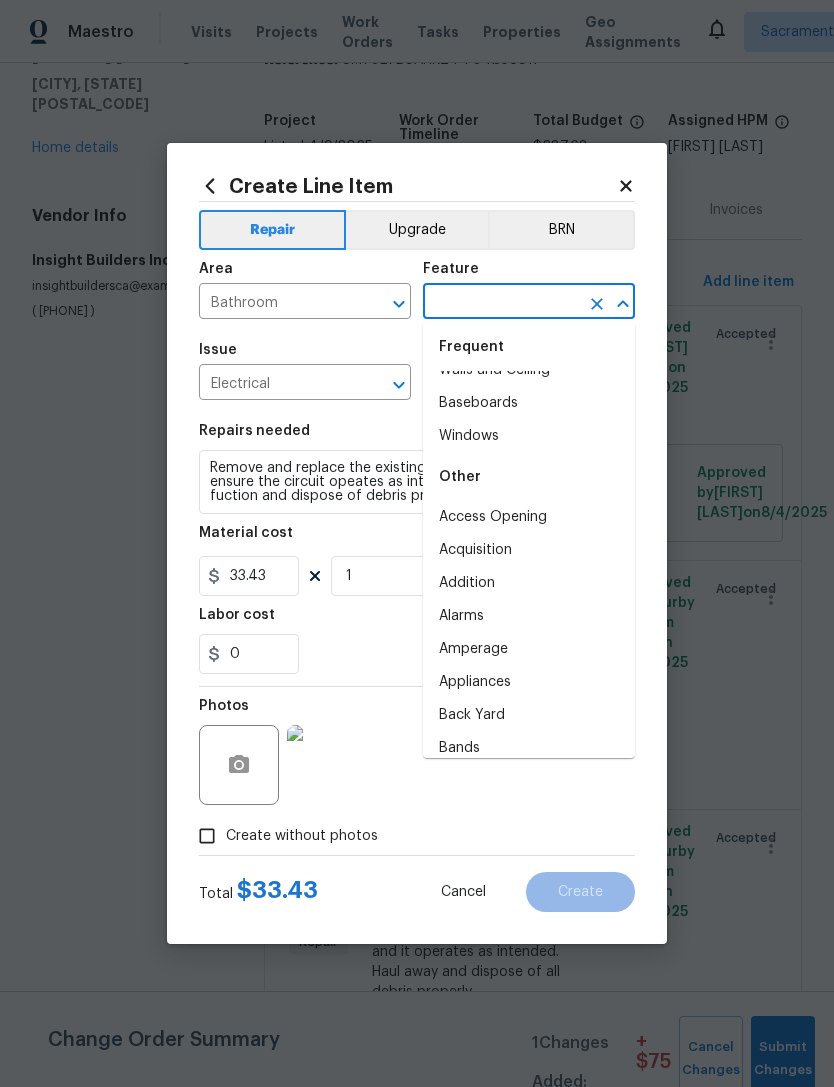 click at bounding box center (501, 303) 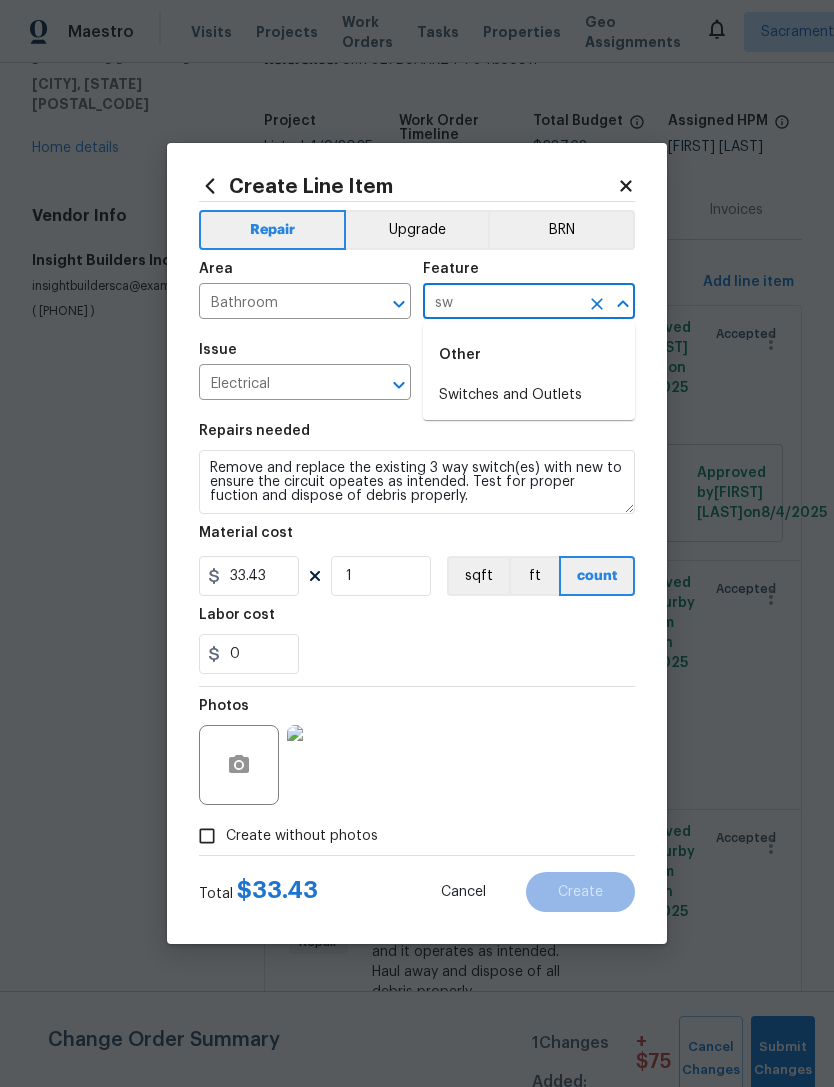 click on "Switches and Outlets" at bounding box center [529, 395] 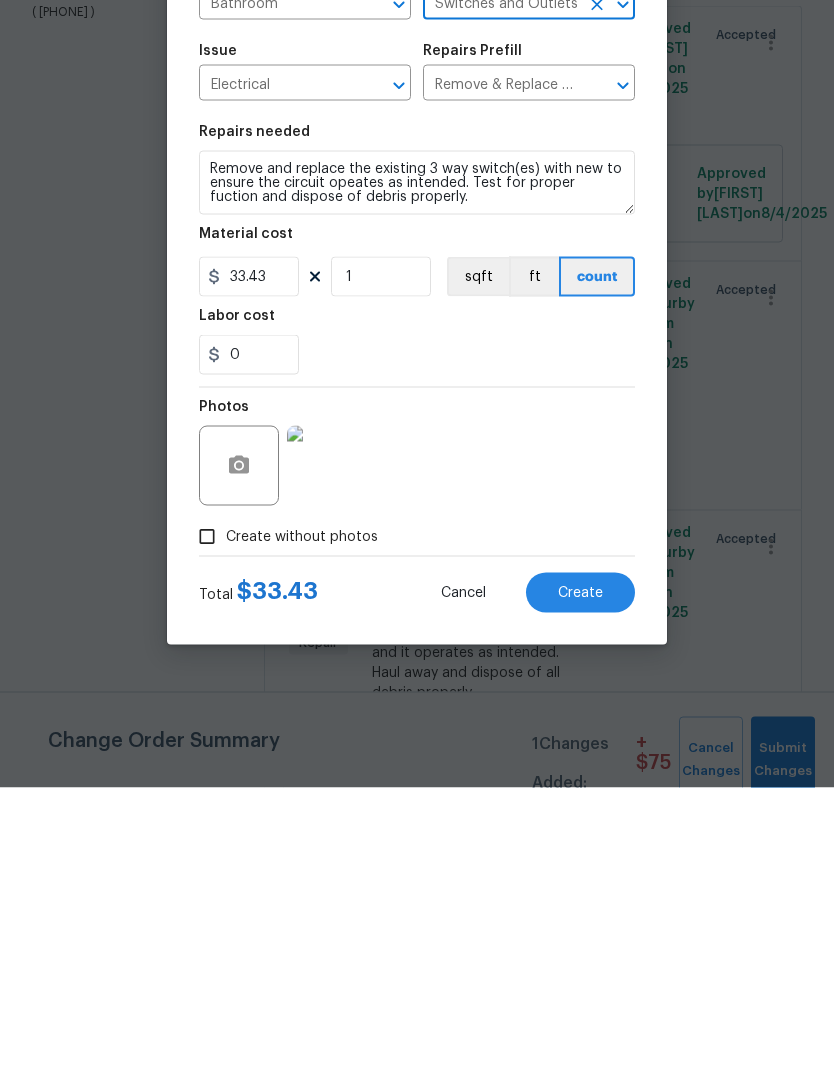 click on "Create" at bounding box center (580, 892) 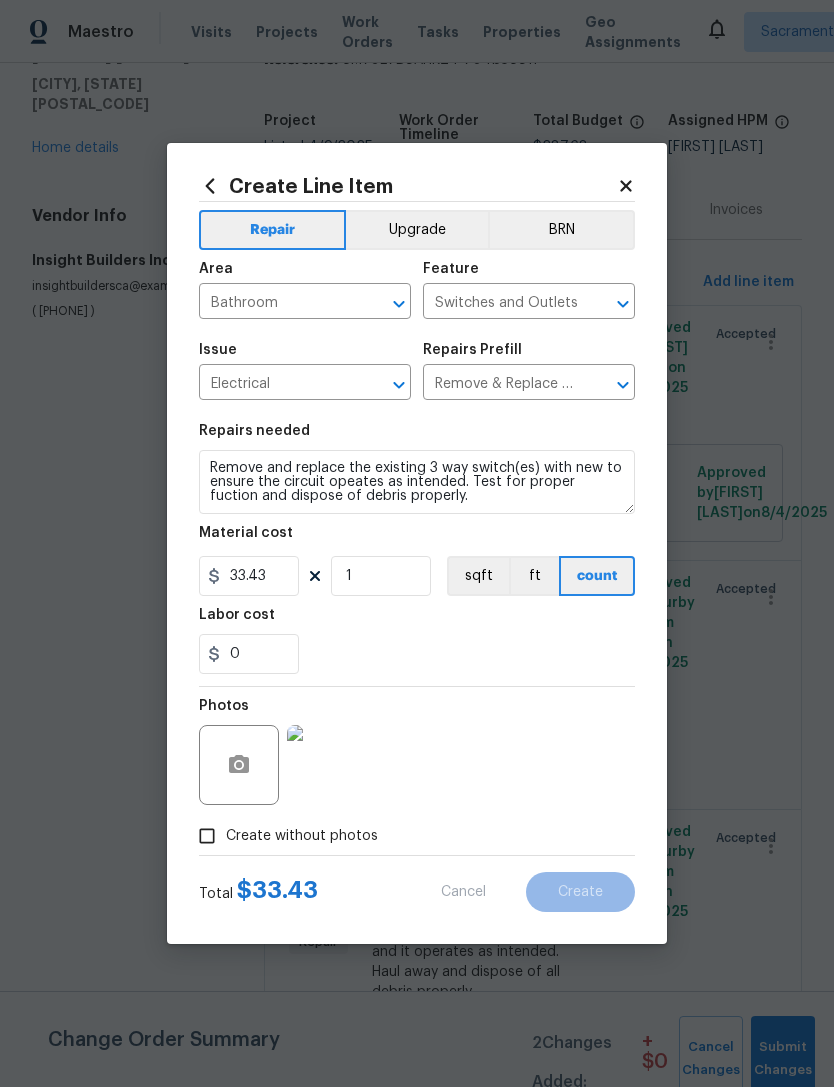 scroll, scrollTop: 0, scrollLeft: 0, axis: both 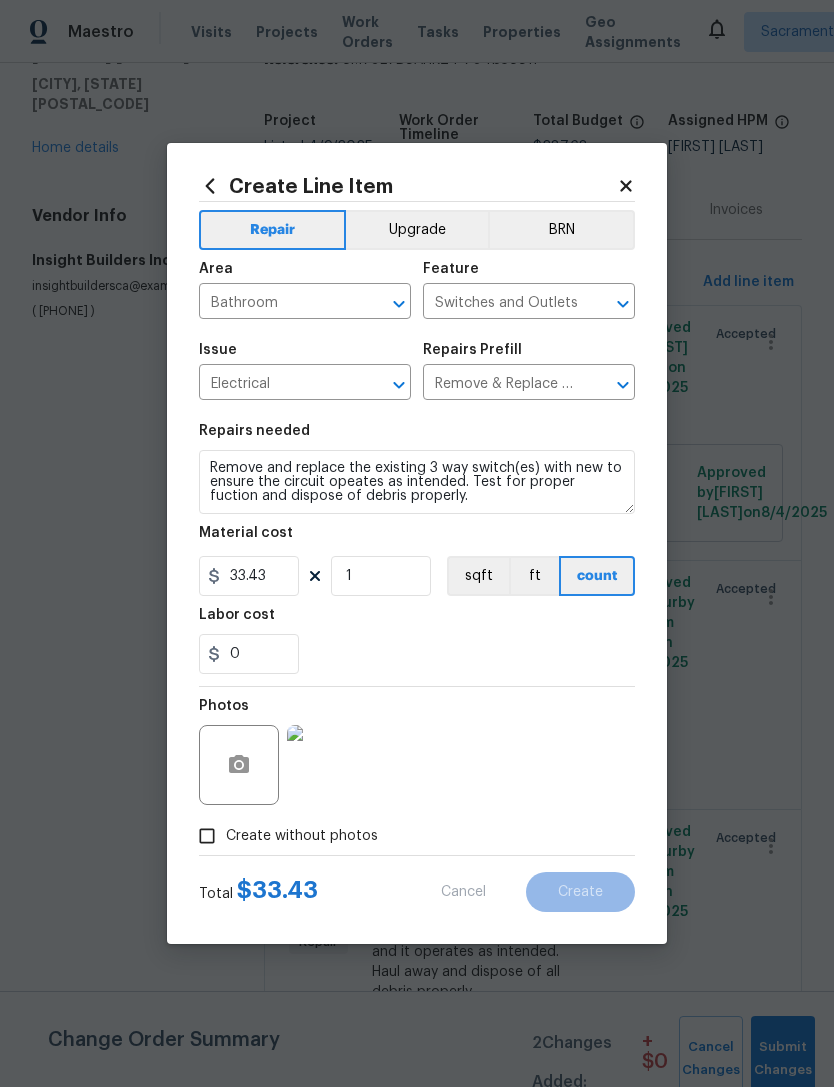 type 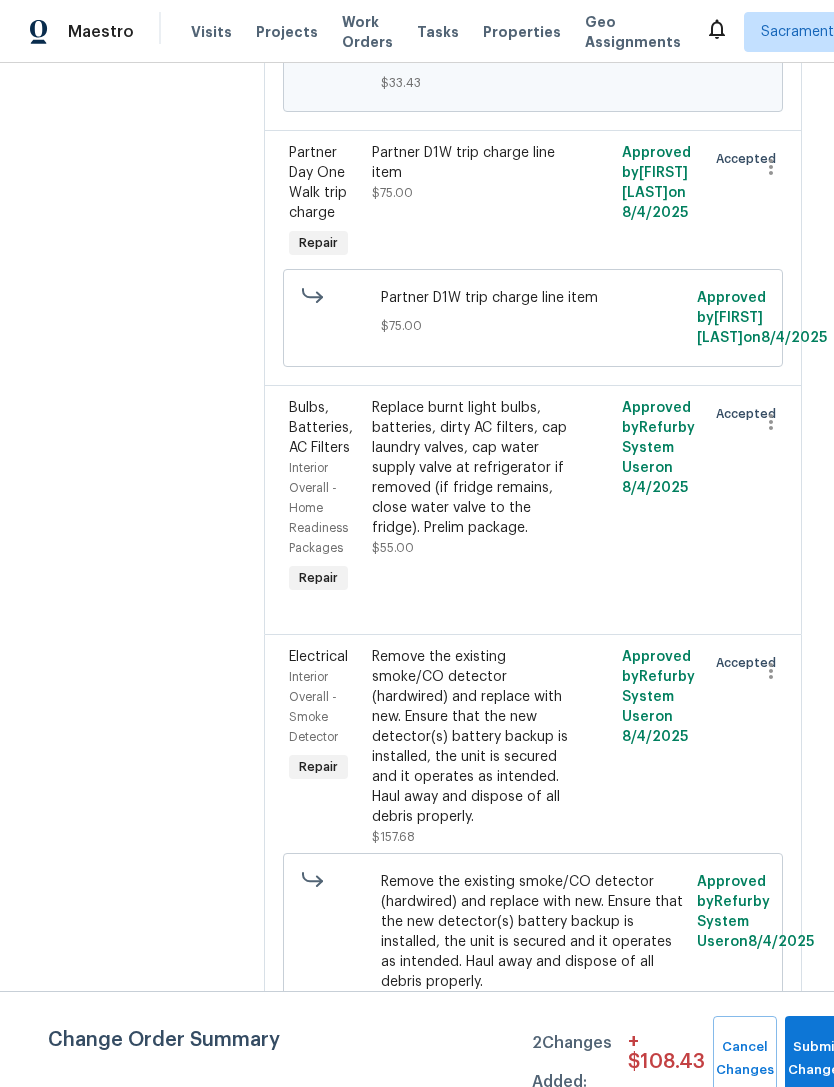 scroll, scrollTop: 604, scrollLeft: 0, axis: vertical 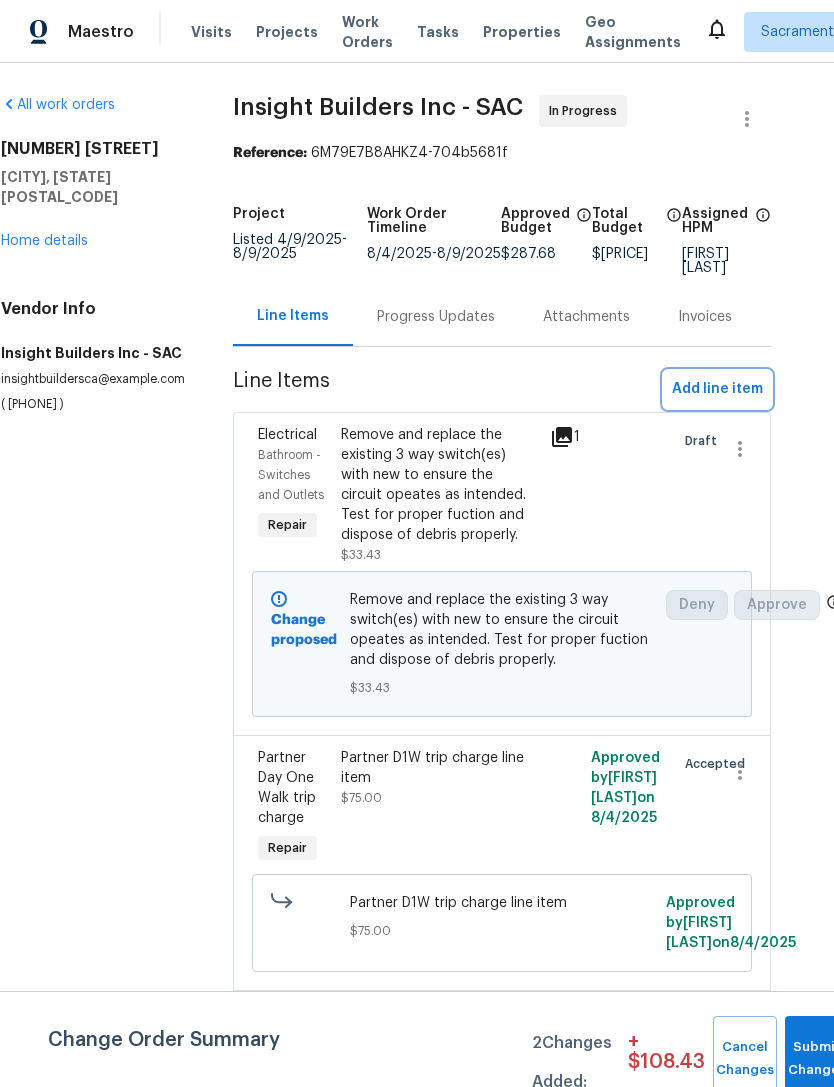 click on "Add line item" at bounding box center (717, 389) 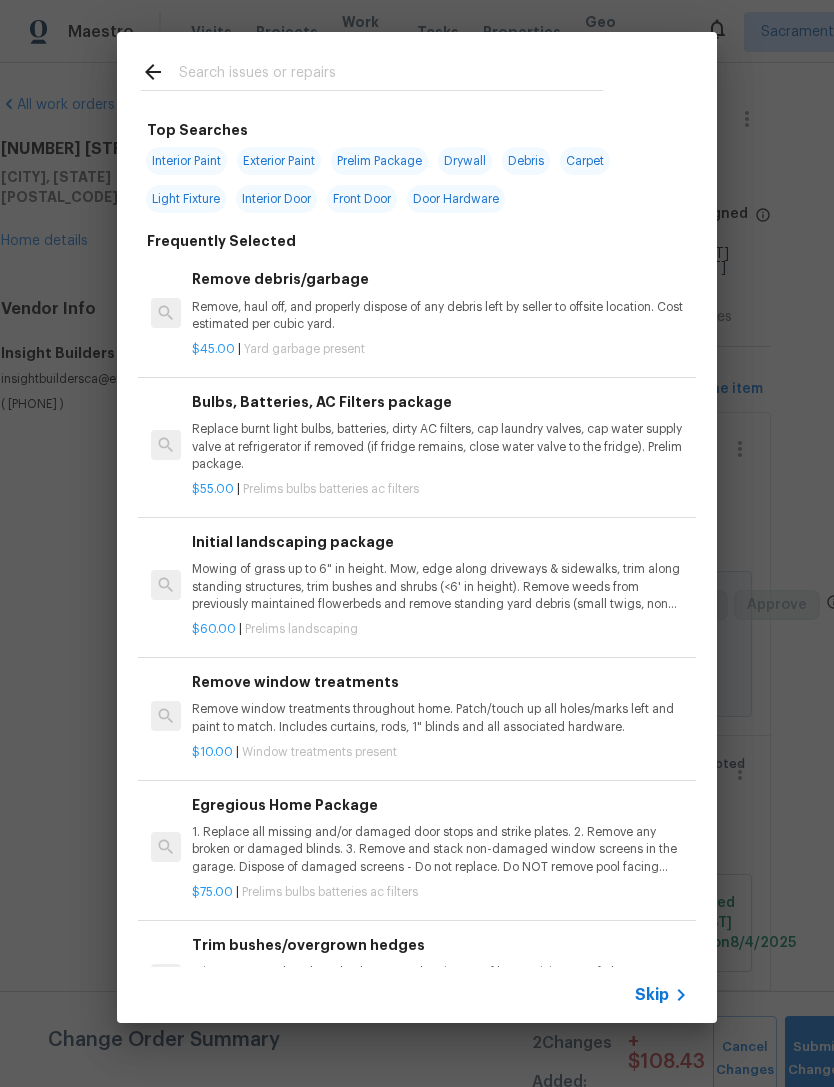 click at bounding box center [391, 75] 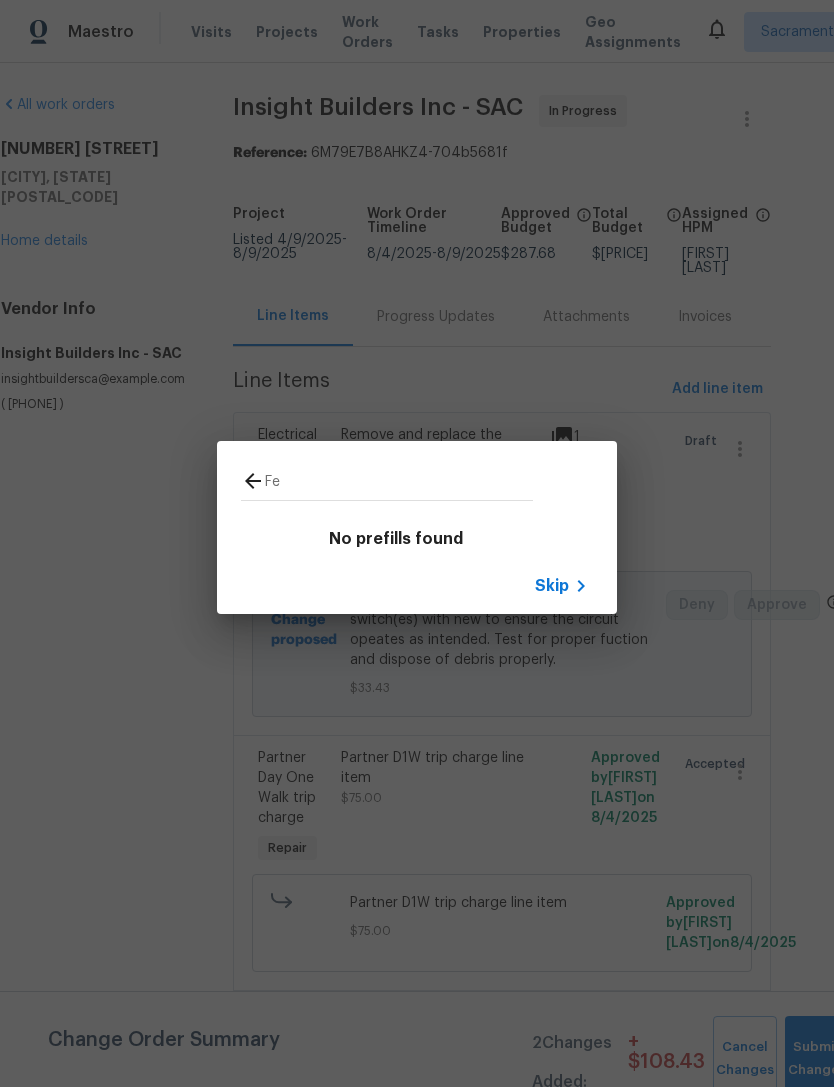type on "F" 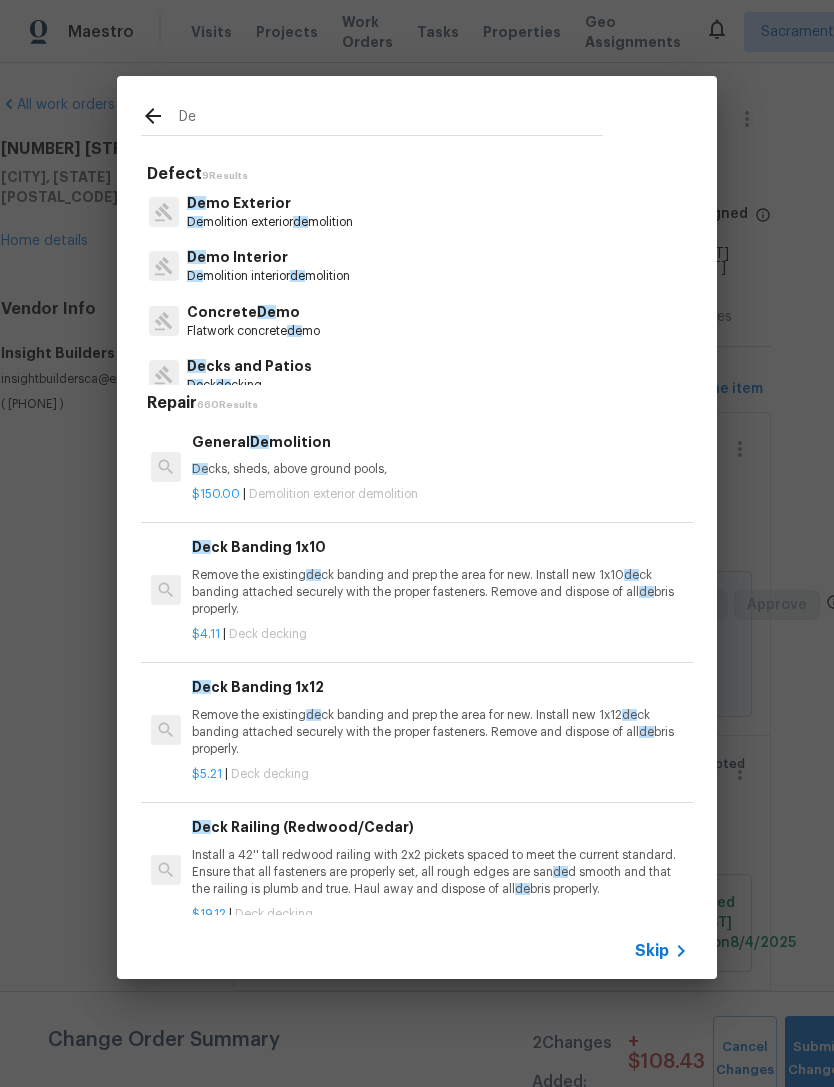 type on "Deb" 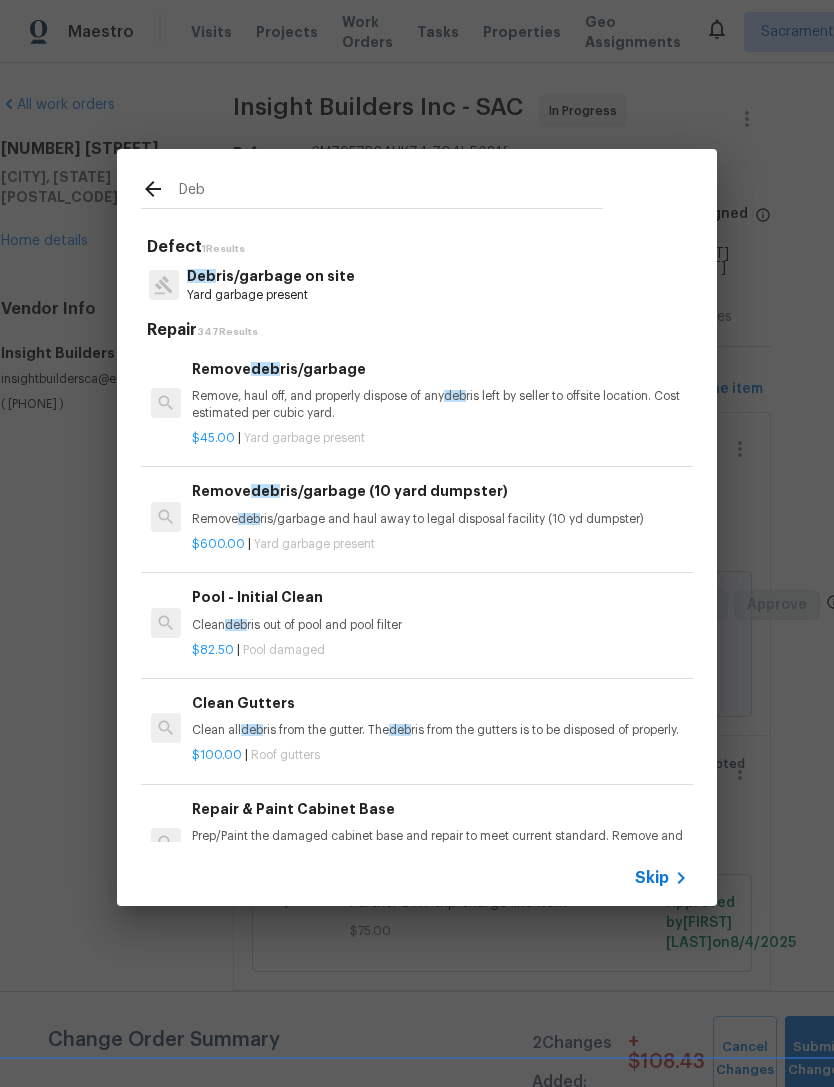 click on "Remove, haul off, and properly dispose of any  deb ris left by seller to offsite location. Cost estimated per cubic yard." at bounding box center (440, 405) 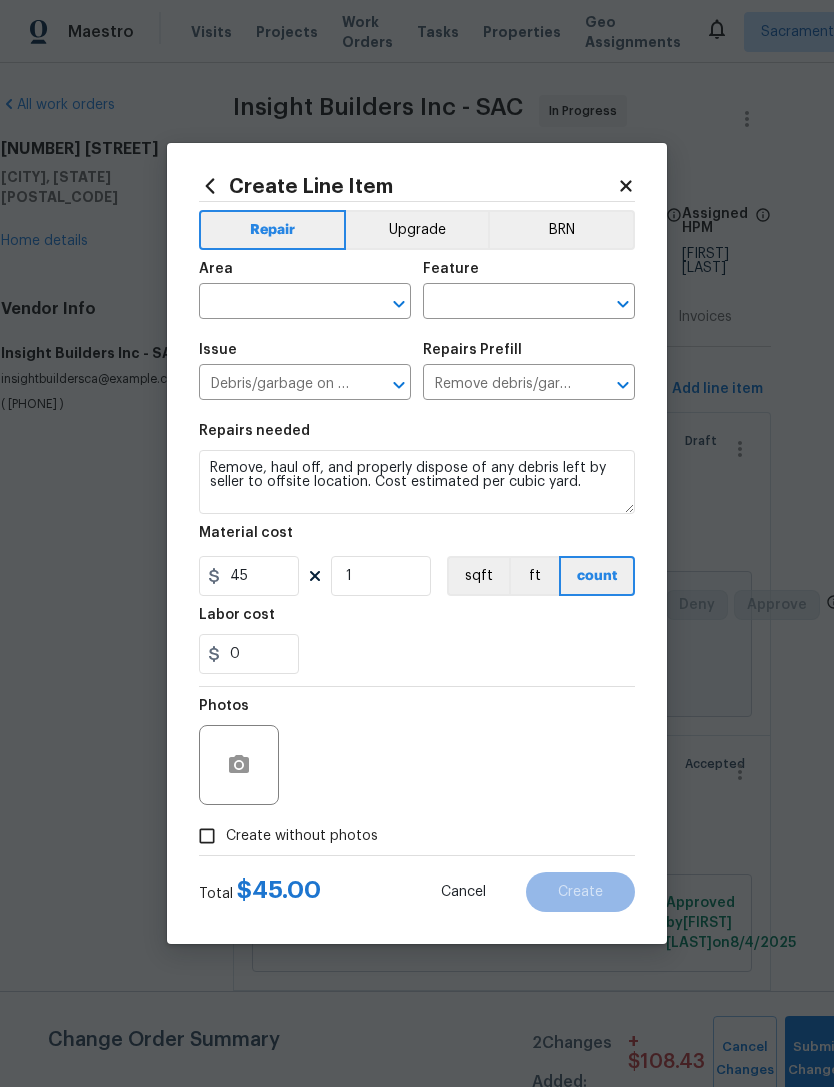 click at bounding box center (277, 303) 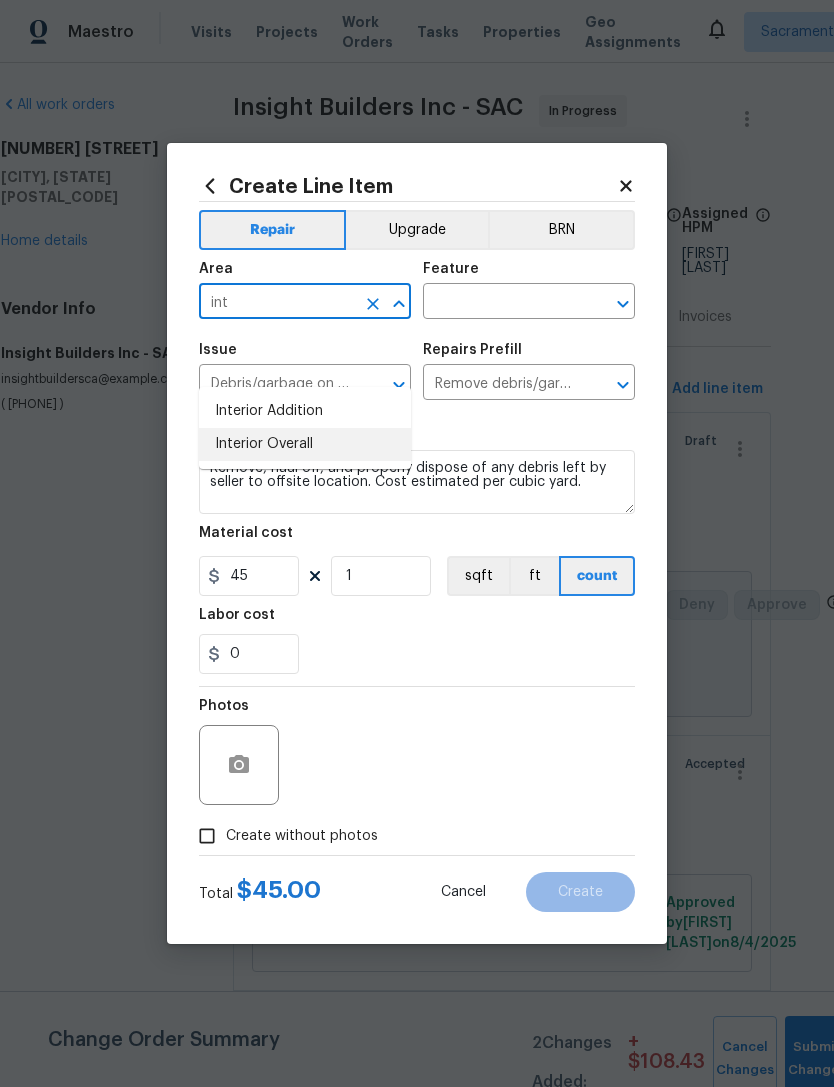 click on "Interior Overall" at bounding box center [305, 444] 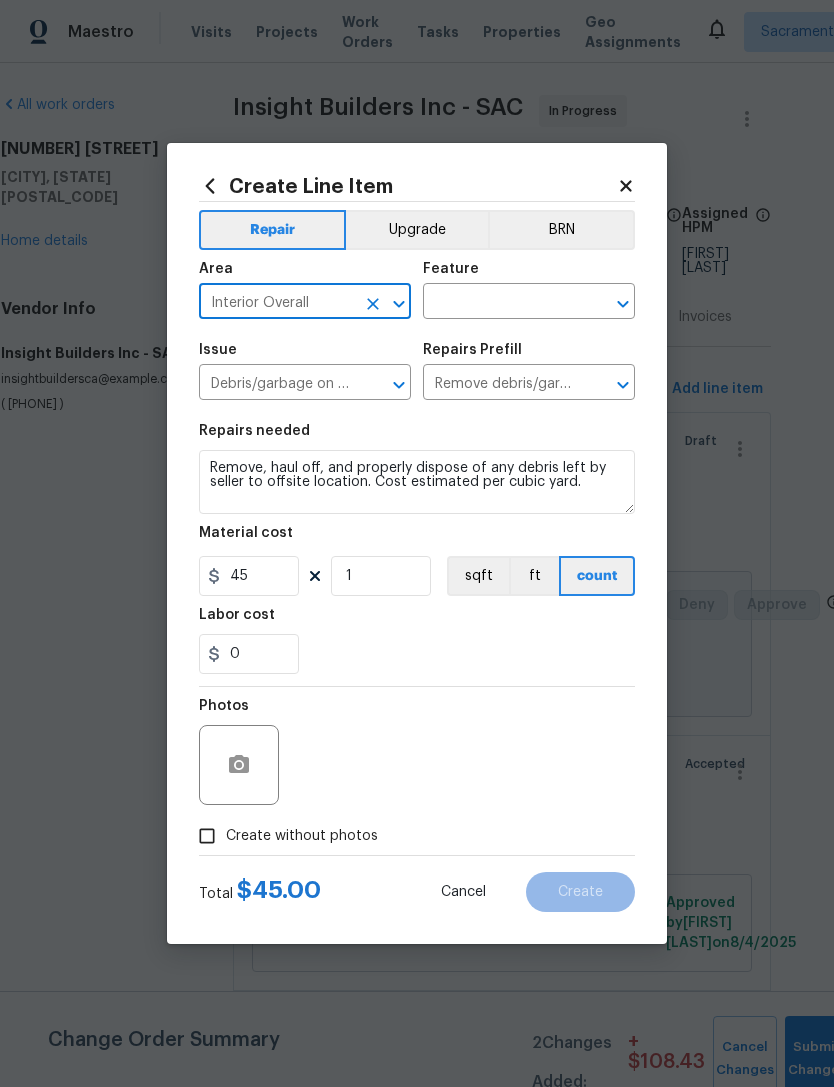 click at bounding box center (501, 303) 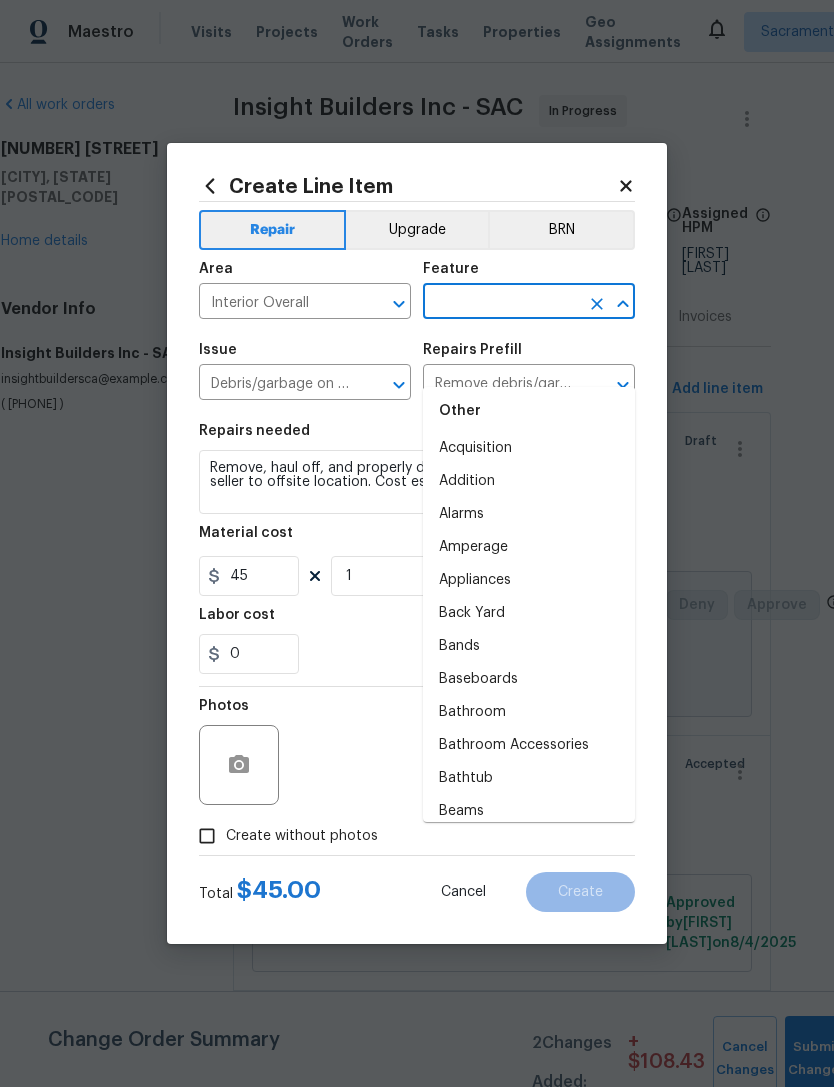 scroll, scrollTop: 262, scrollLeft: 0, axis: vertical 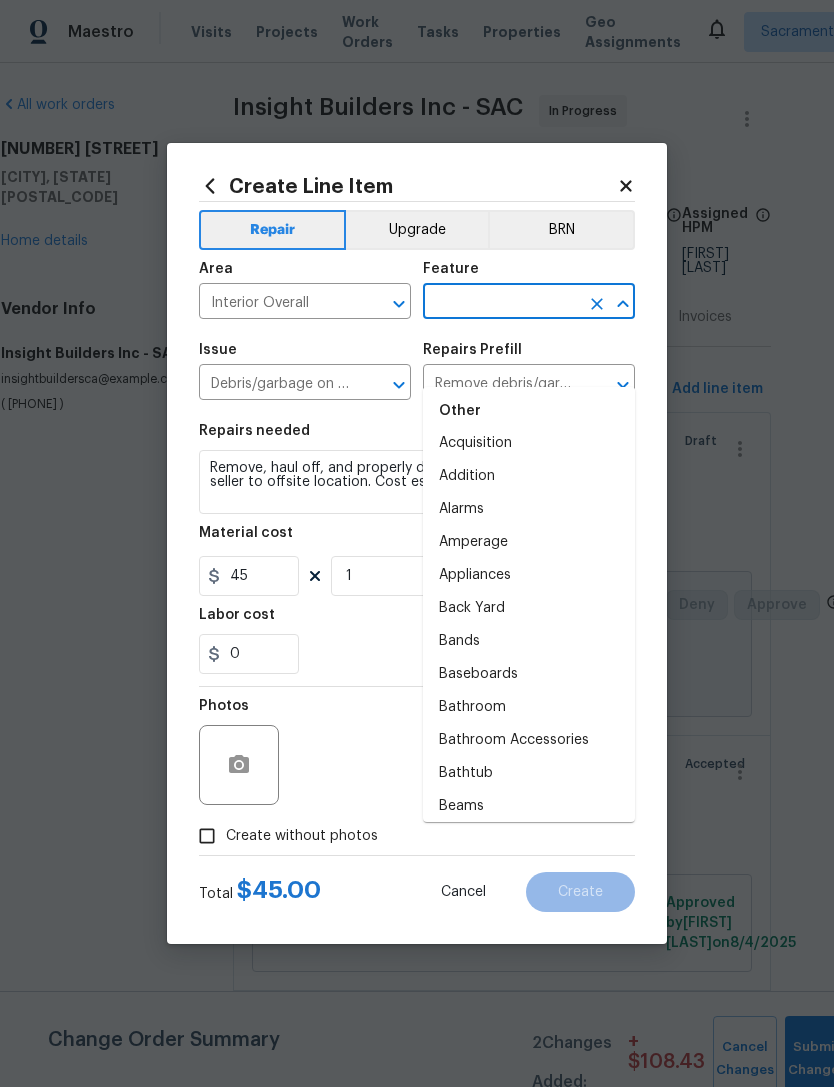 click on "Bands" at bounding box center [529, 641] 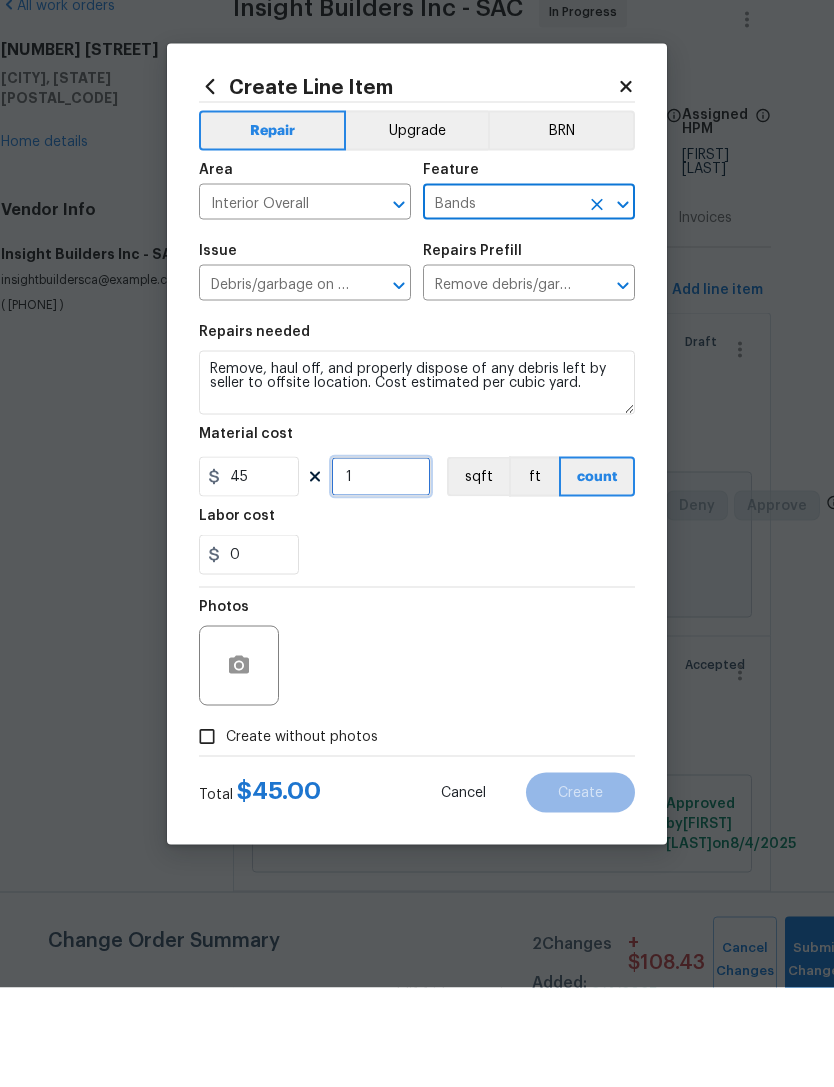 click on "1" at bounding box center [381, 576] 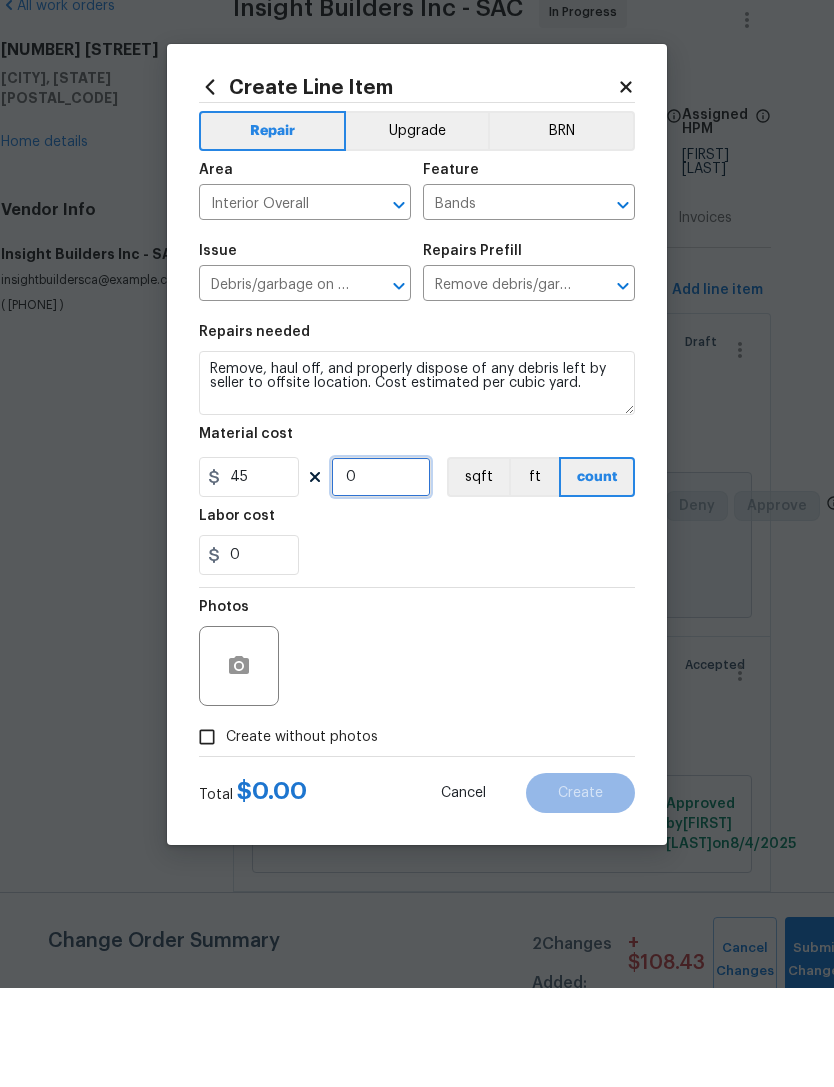 type on "3" 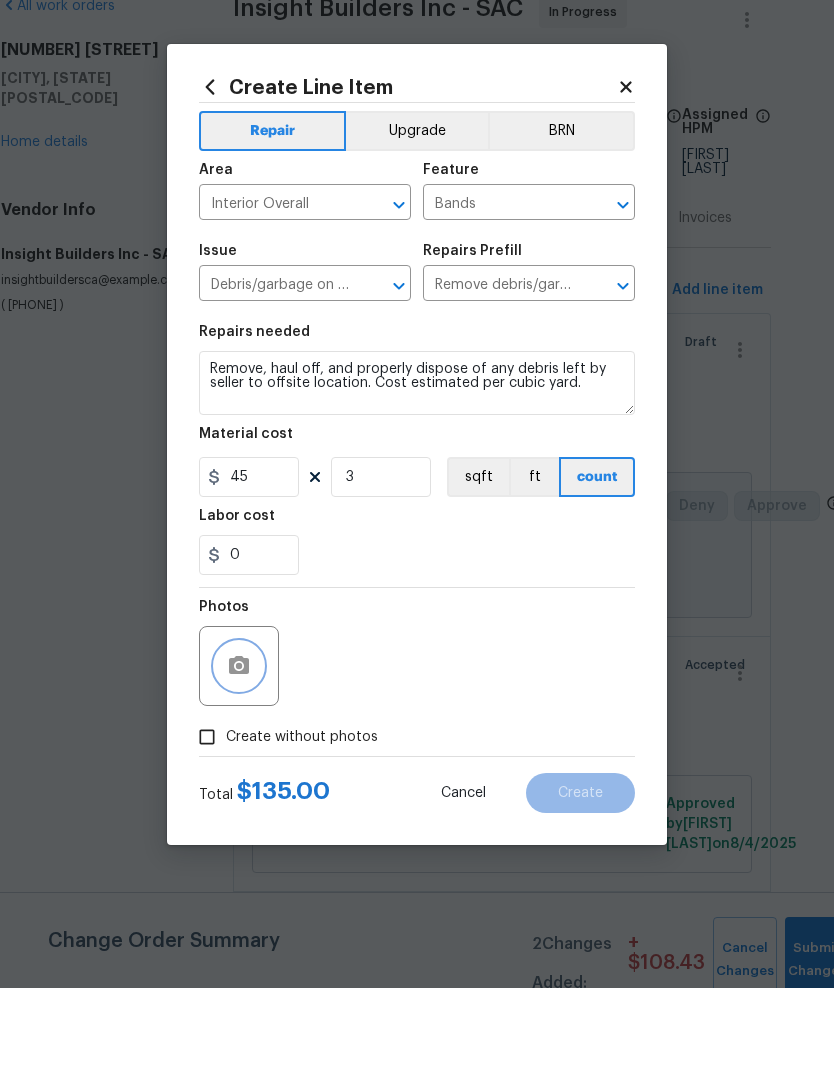 click at bounding box center [239, 765] 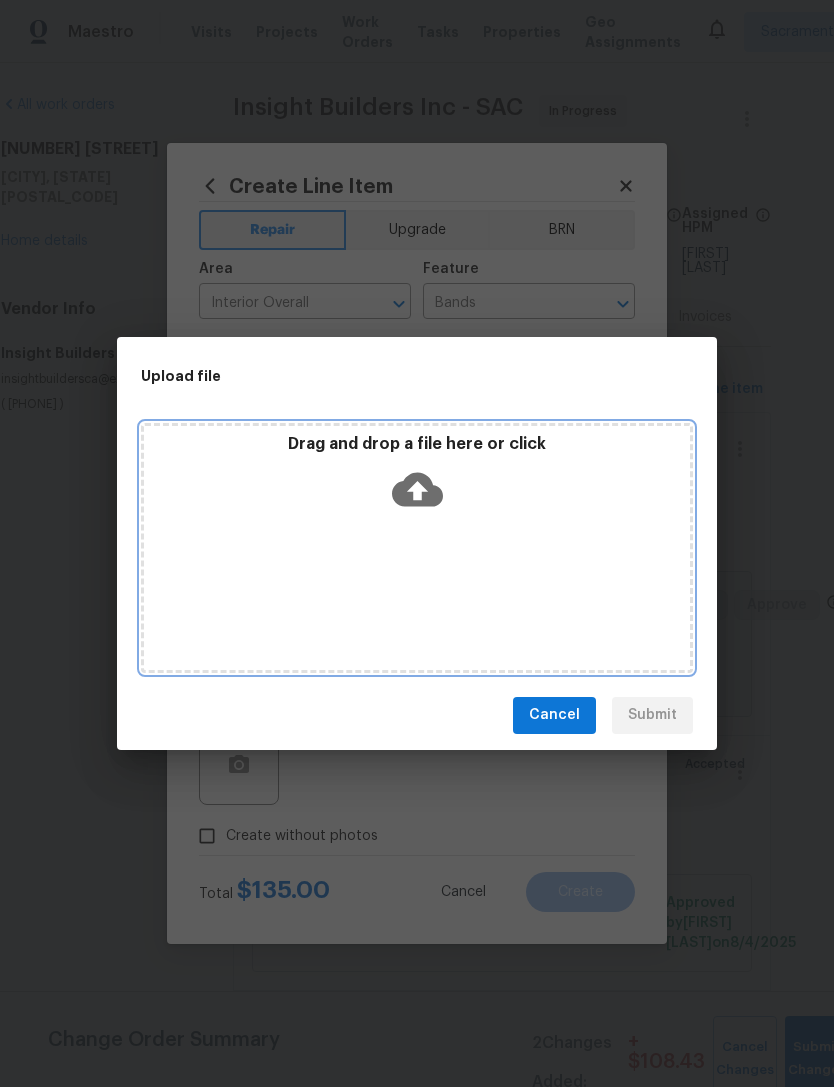 click 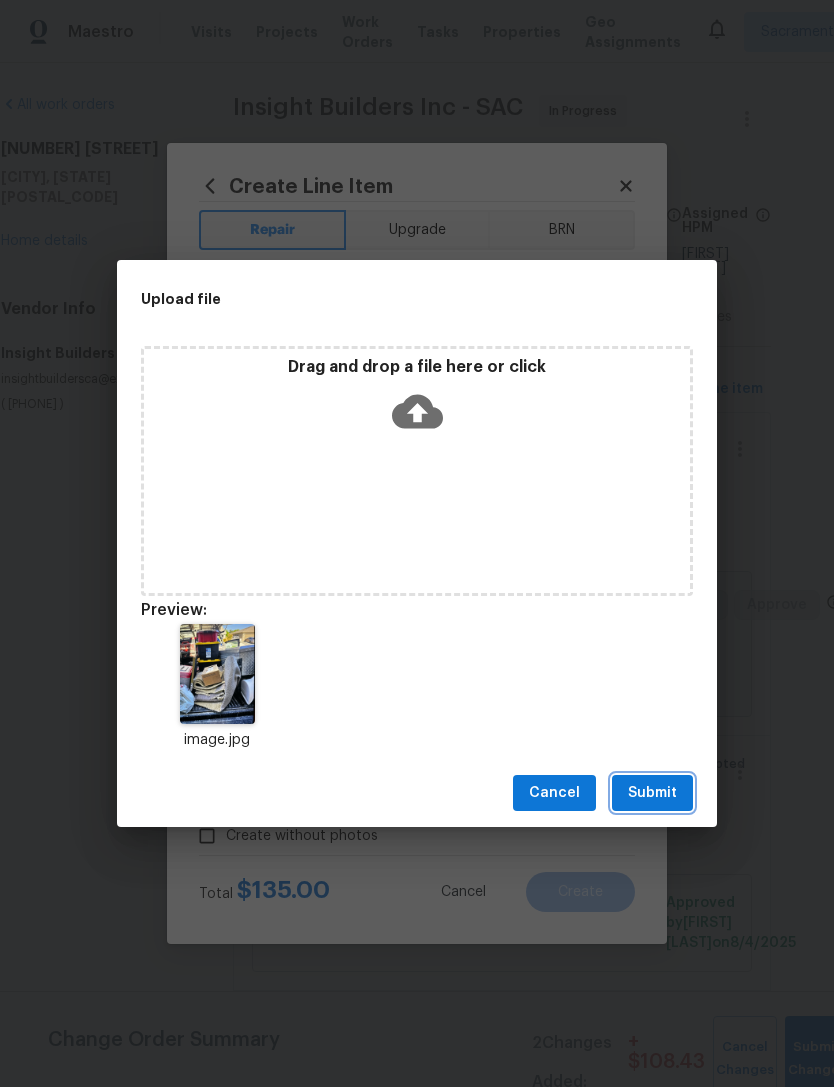 click on "Submit" at bounding box center (652, 793) 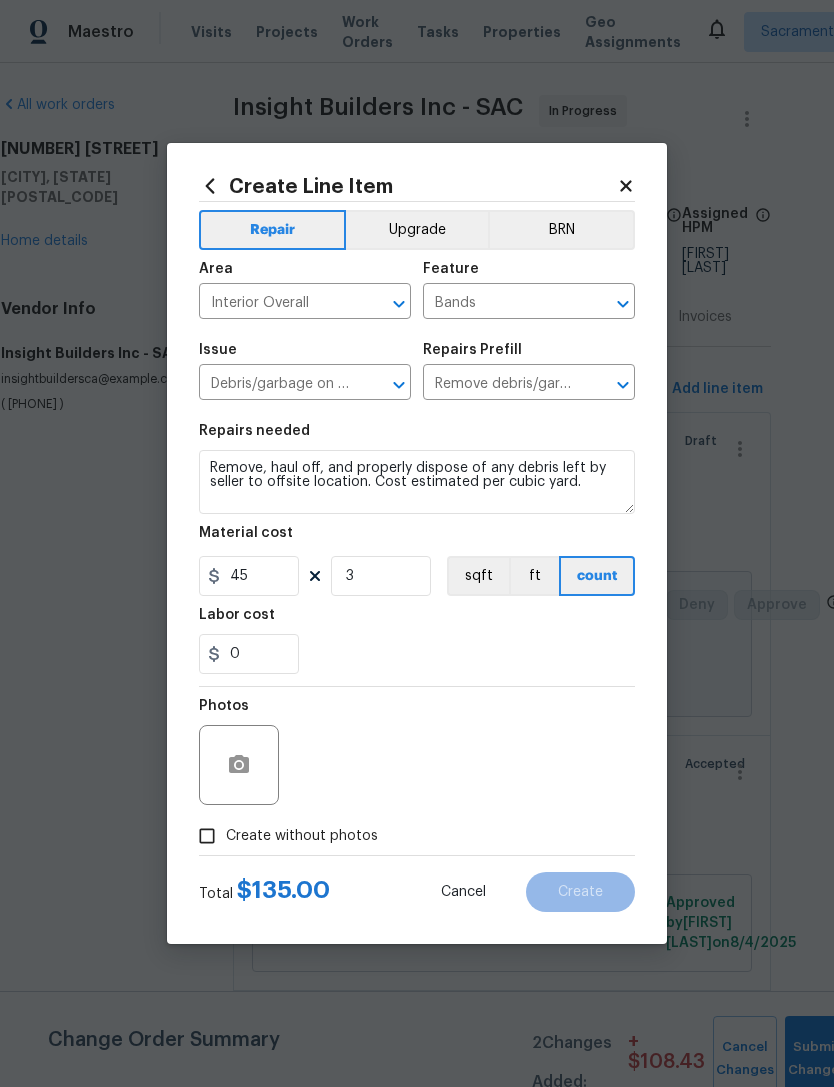 click on "Photos" at bounding box center (417, 752) 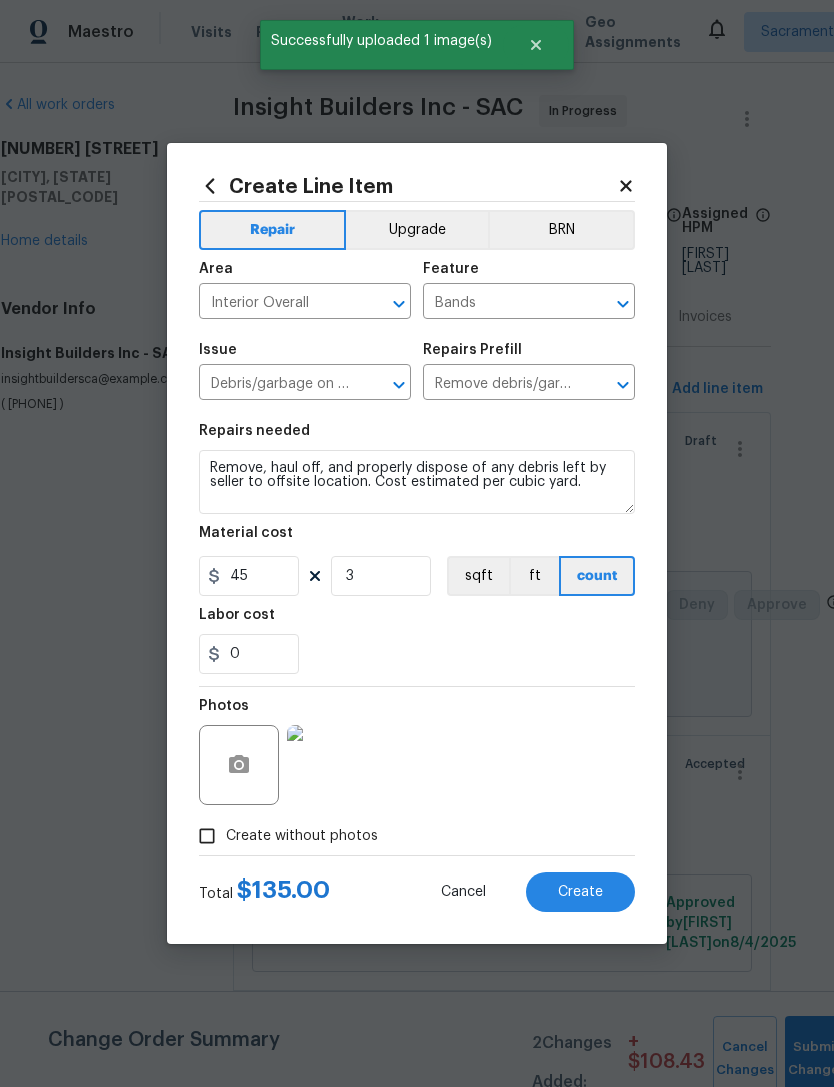 click on "Create" at bounding box center (580, 892) 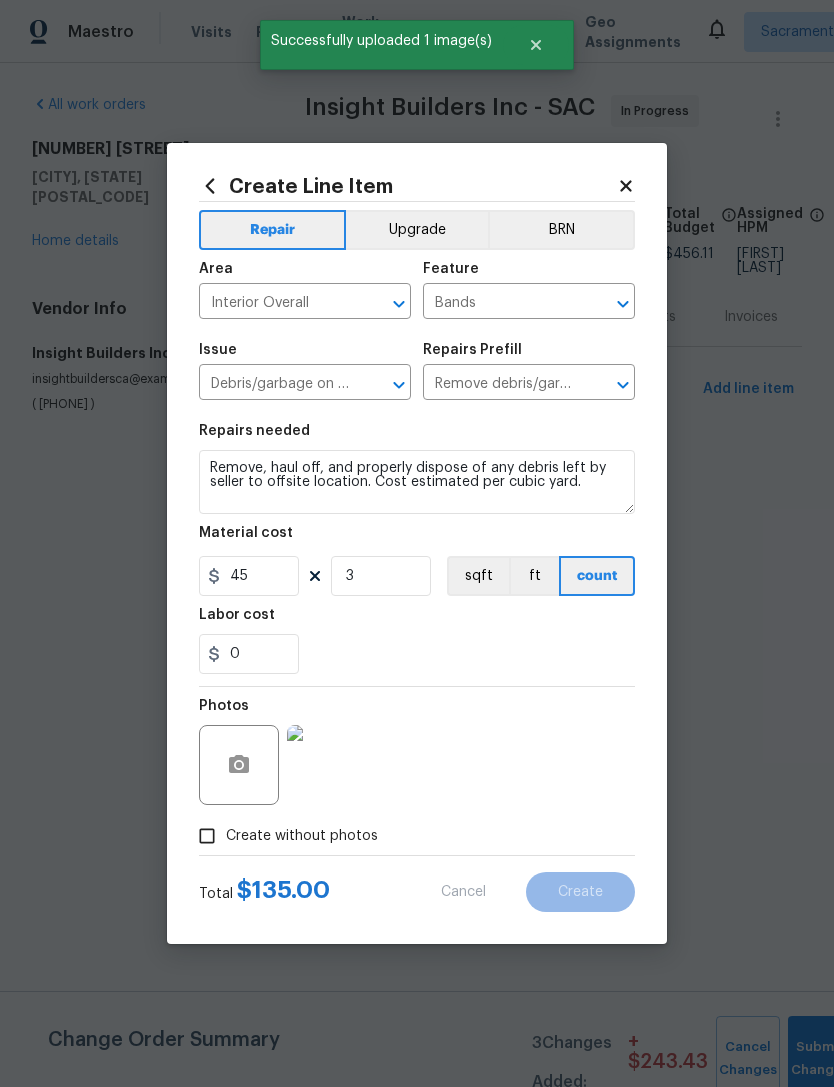 type on "0" 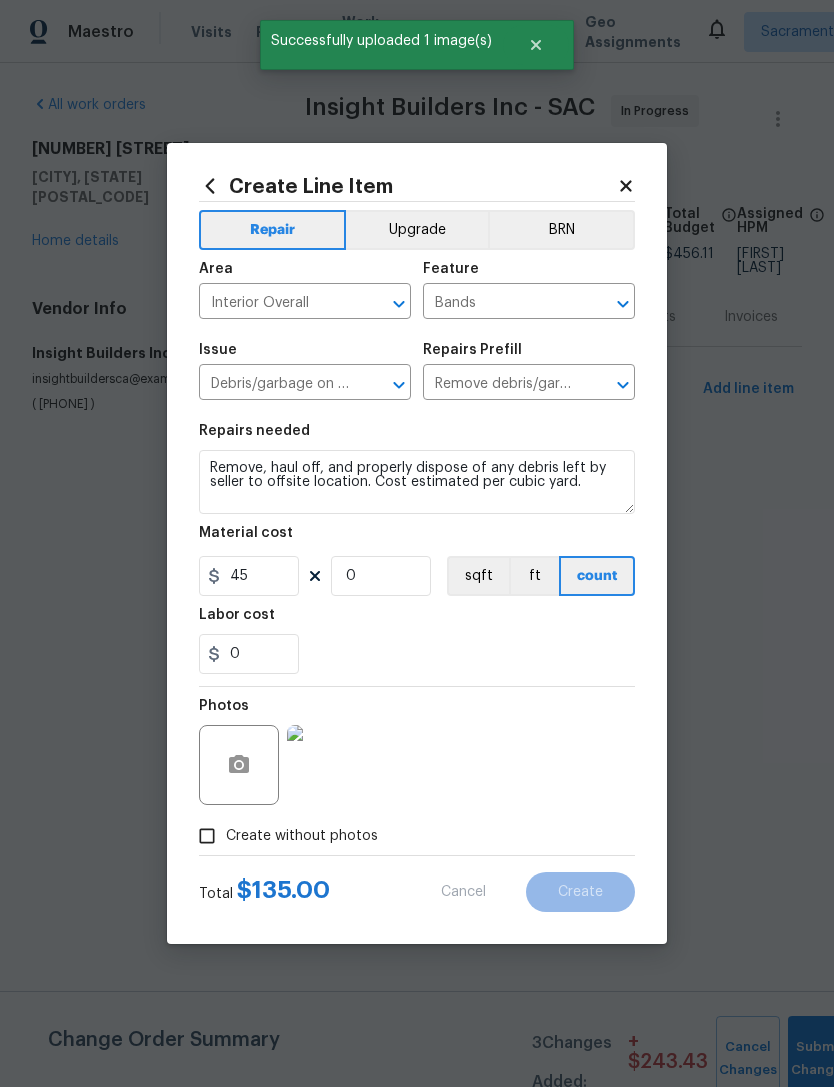 type 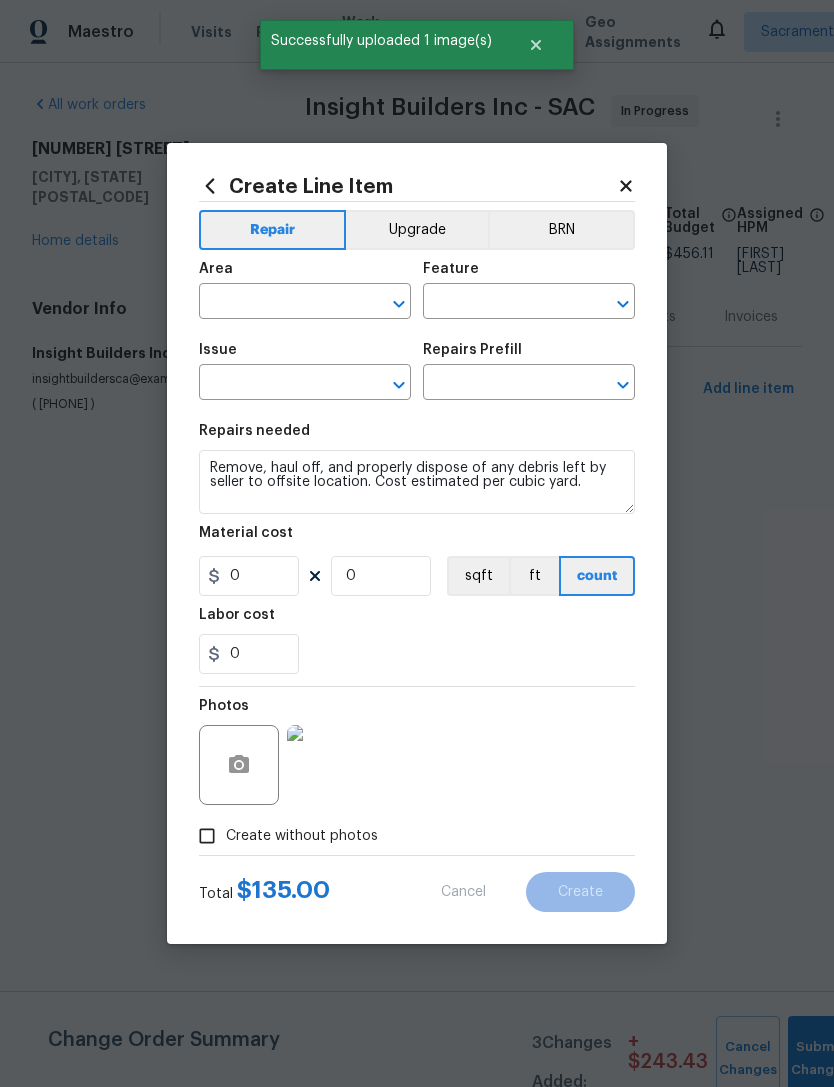 scroll, scrollTop: 0, scrollLeft: 0, axis: both 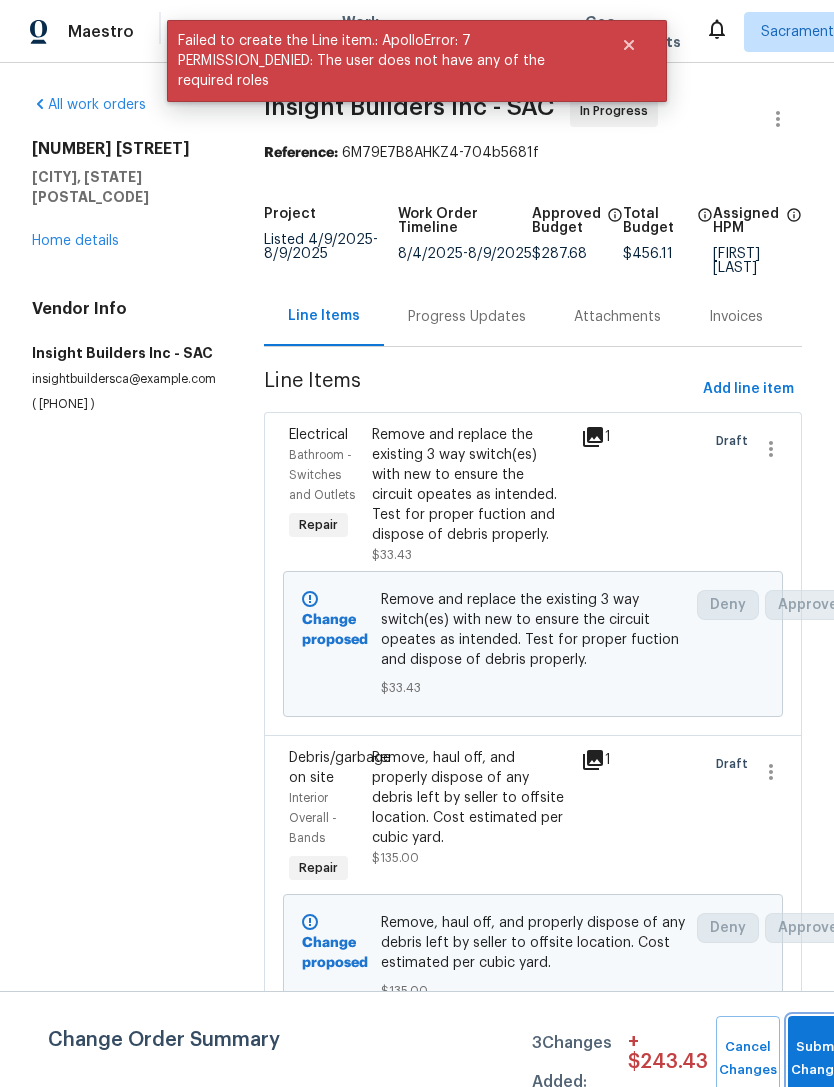 click on "Submit Changes" at bounding box center (820, 1059) 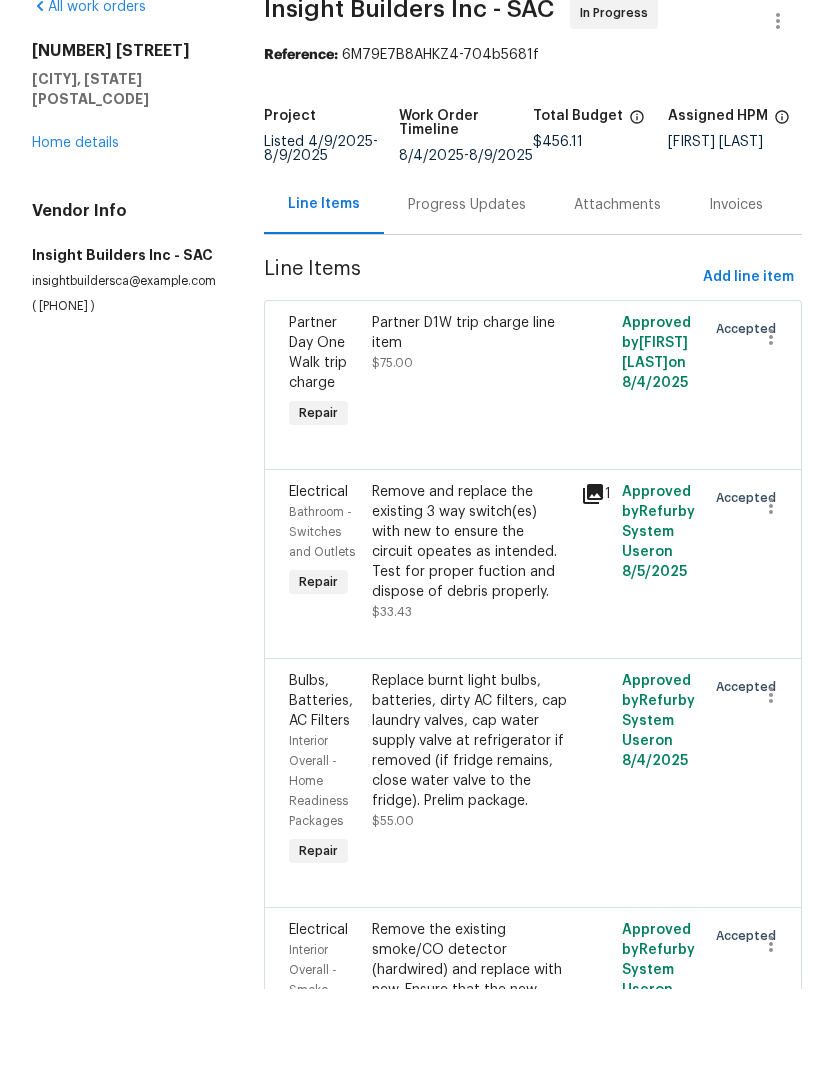 scroll, scrollTop: 64, scrollLeft: 0, axis: vertical 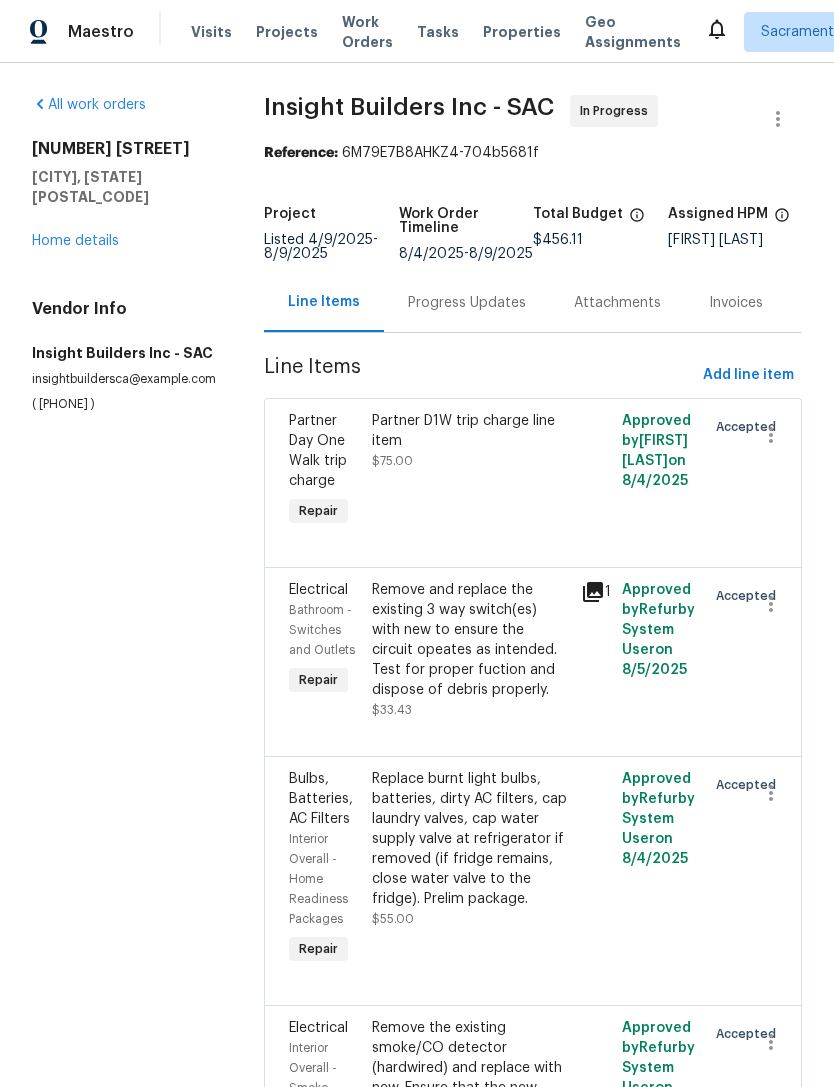 click on "Home details" at bounding box center [75, 241] 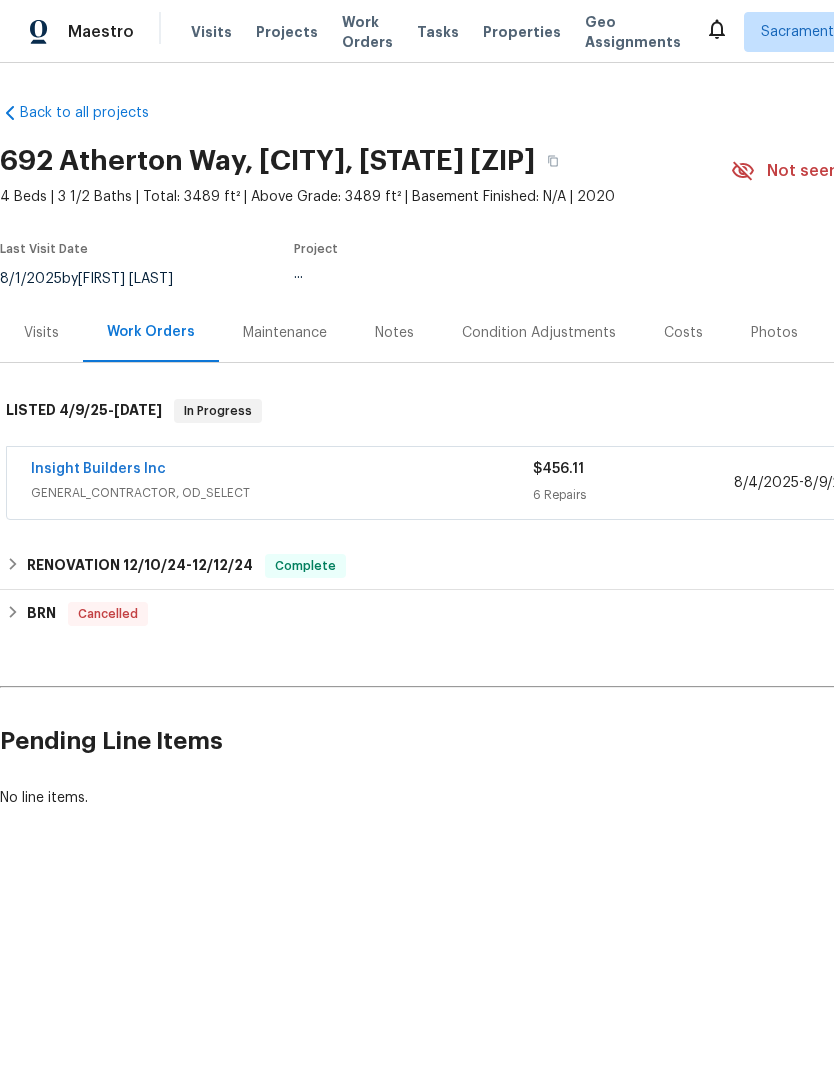 scroll, scrollTop: 0, scrollLeft: 0, axis: both 